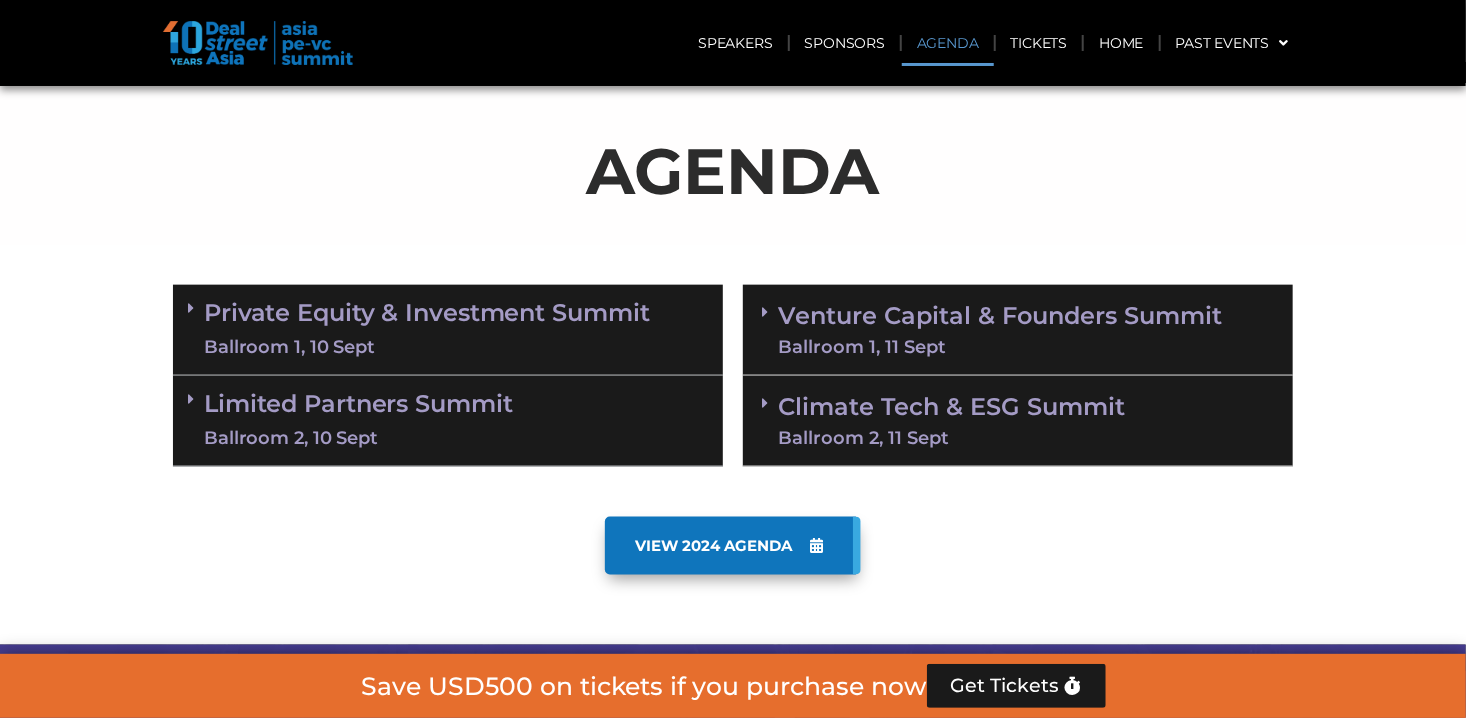 scroll, scrollTop: 1131, scrollLeft: 0, axis: vertical 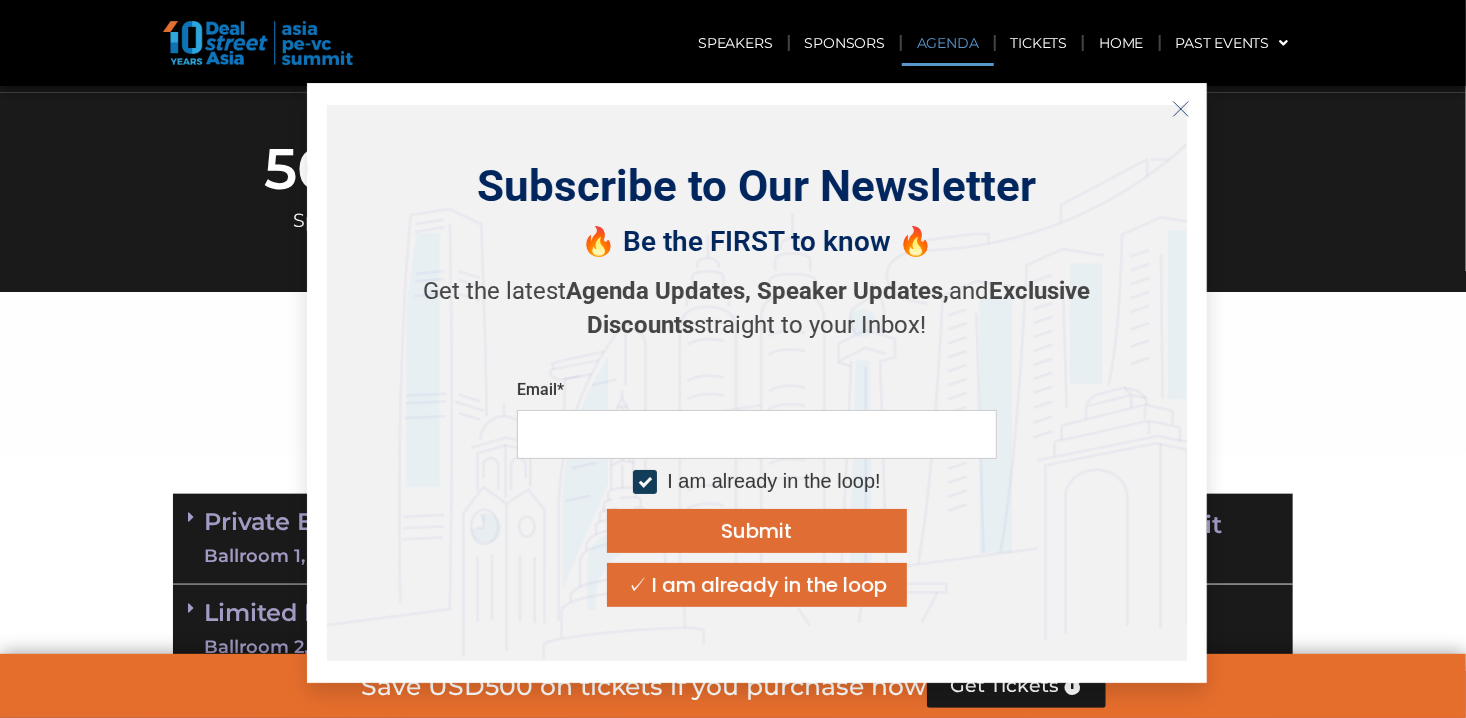 click 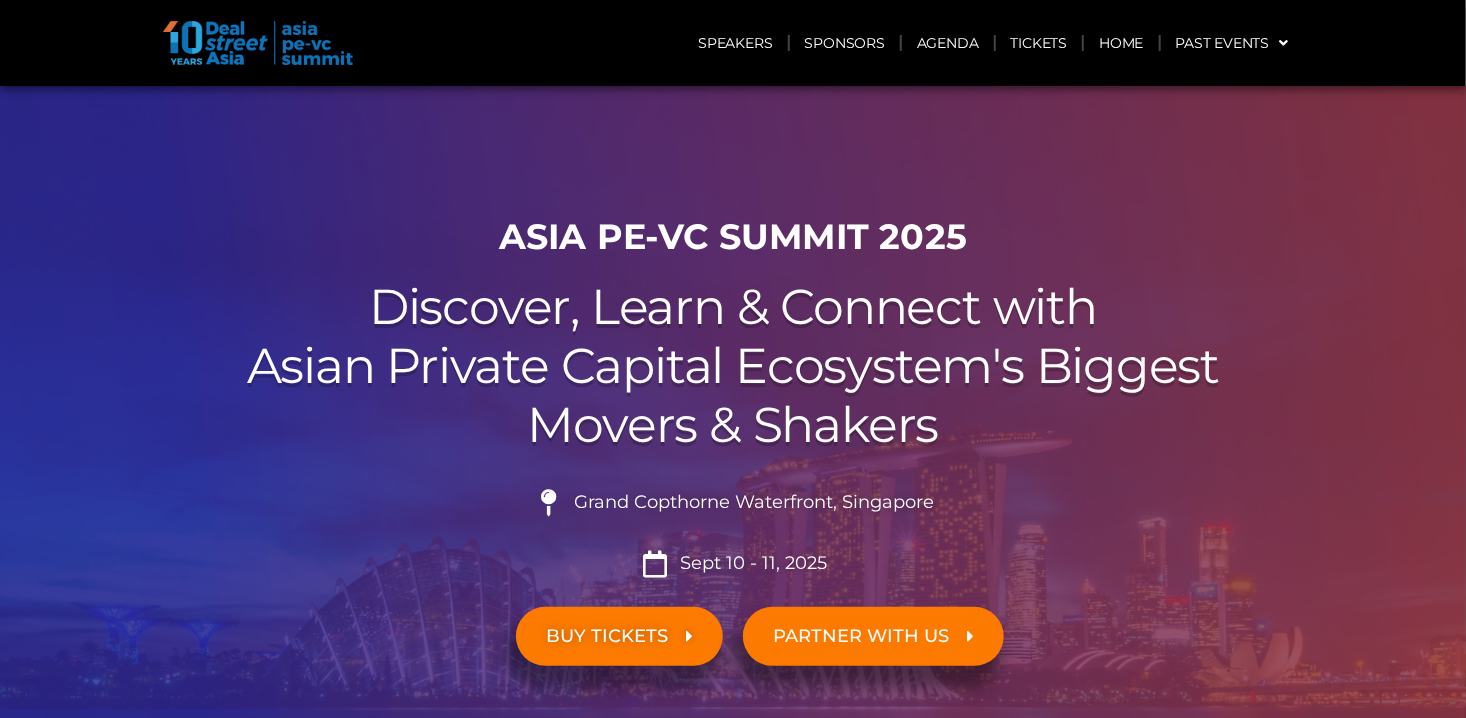 scroll, scrollTop: 0, scrollLeft: 0, axis: both 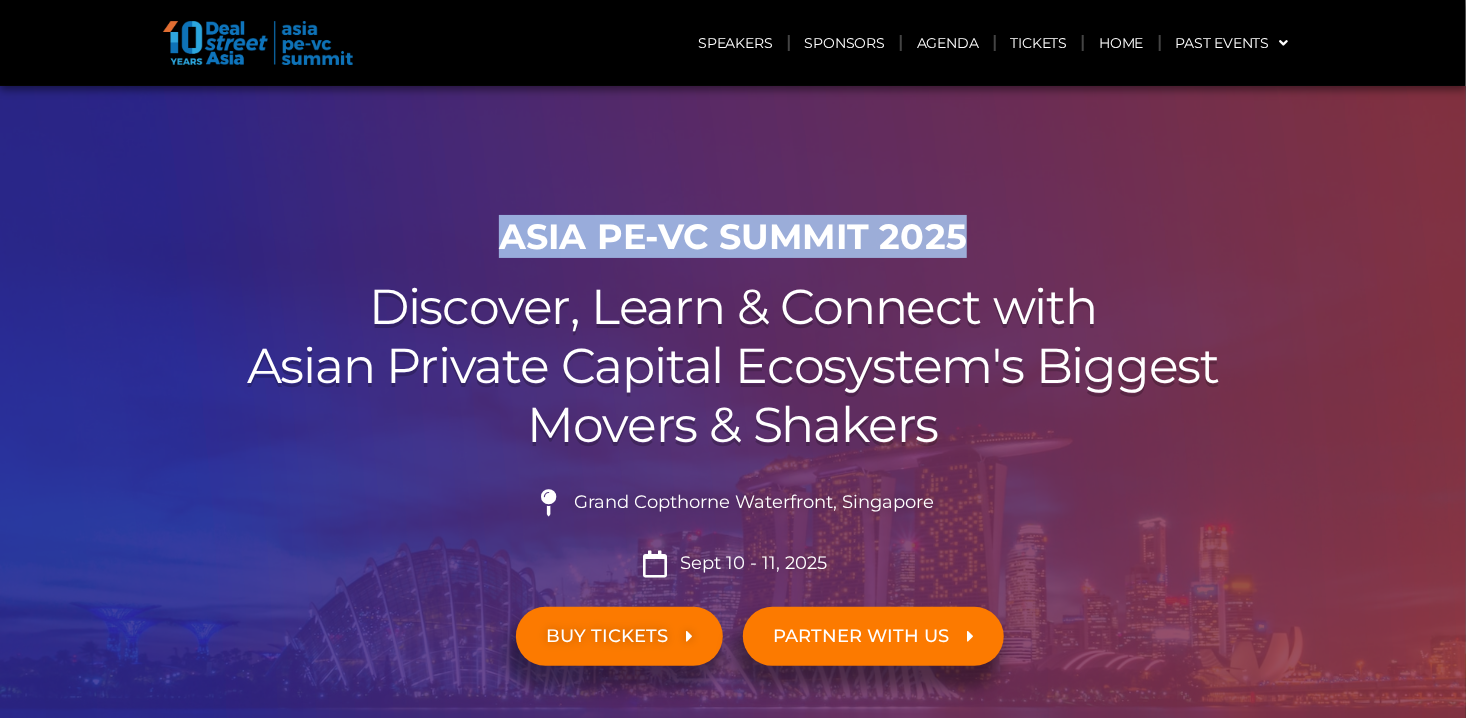 drag, startPoint x: 453, startPoint y: 244, endPoint x: 979, endPoint y: 233, distance: 526.115 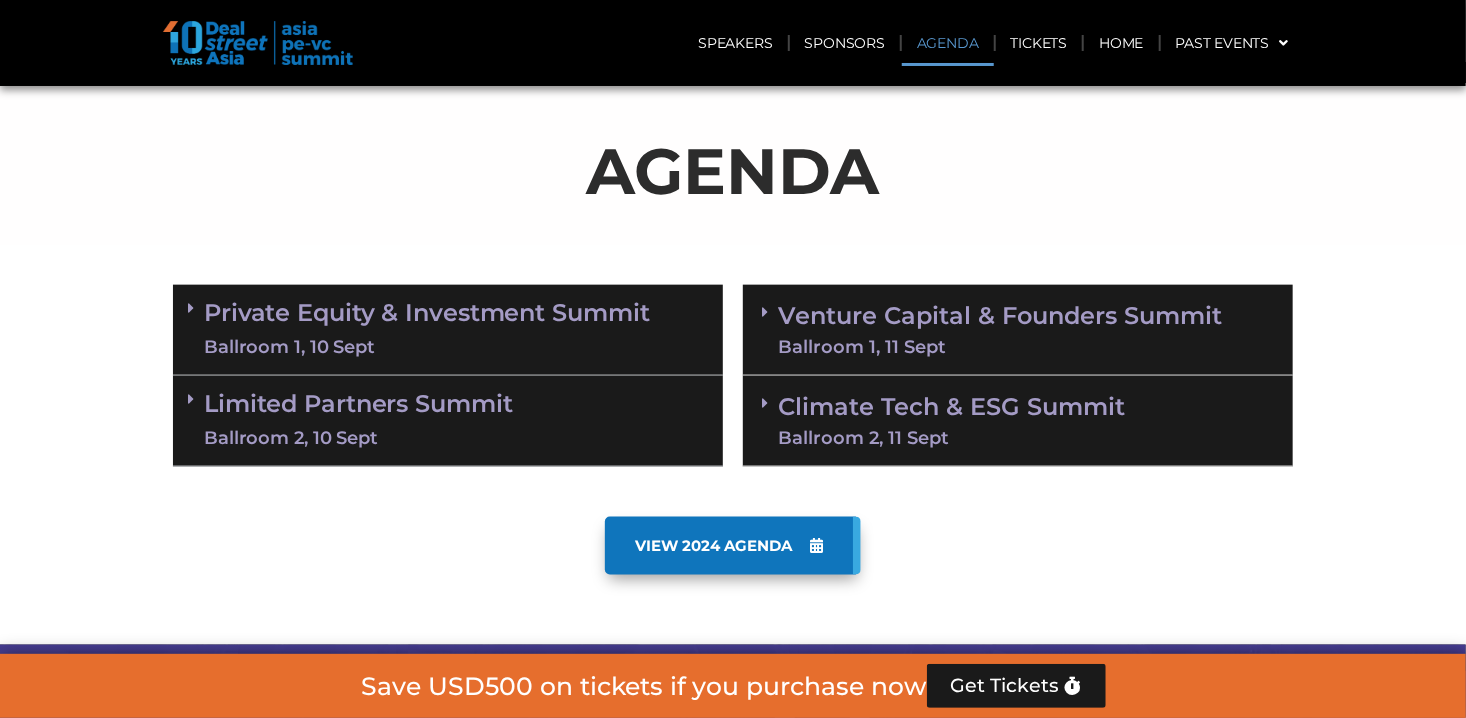 scroll, scrollTop: 1200, scrollLeft: 0, axis: vertical 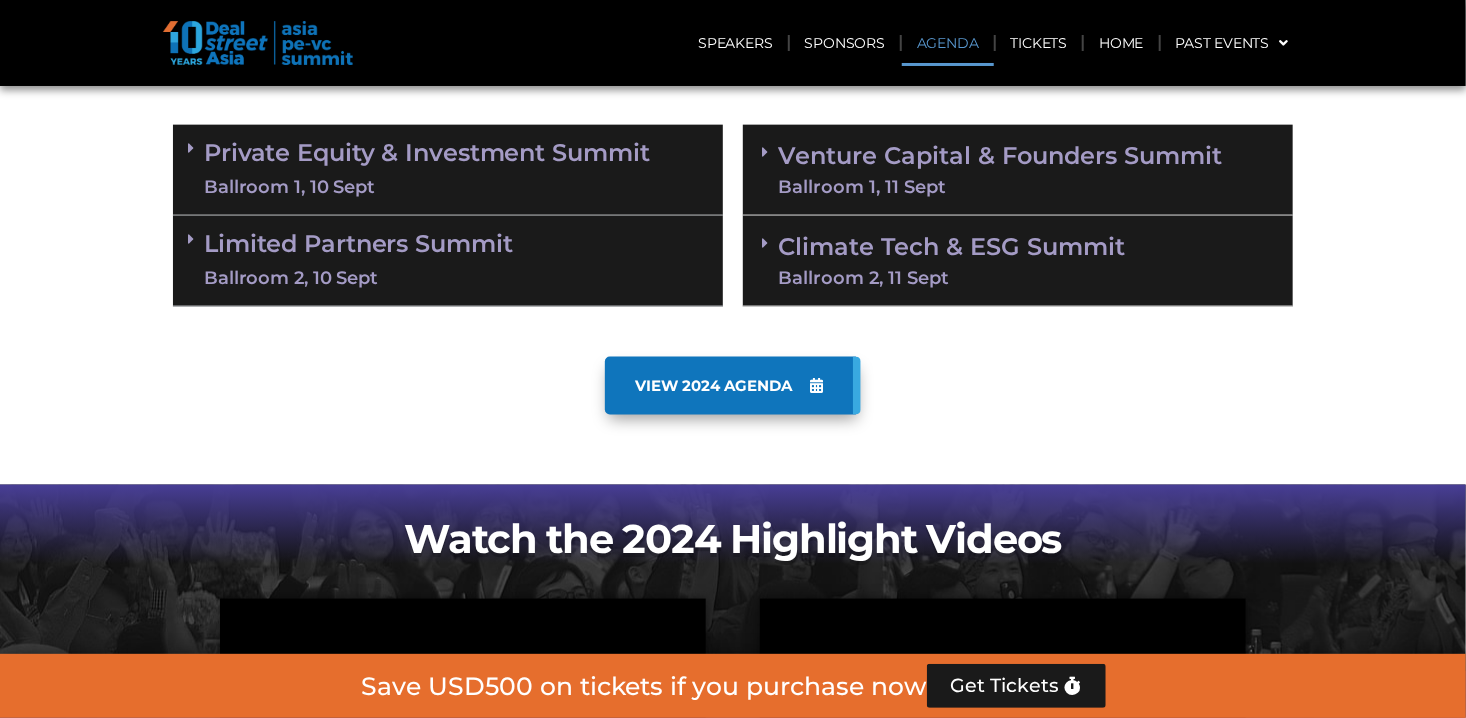 click at bounding box center (191, 148) 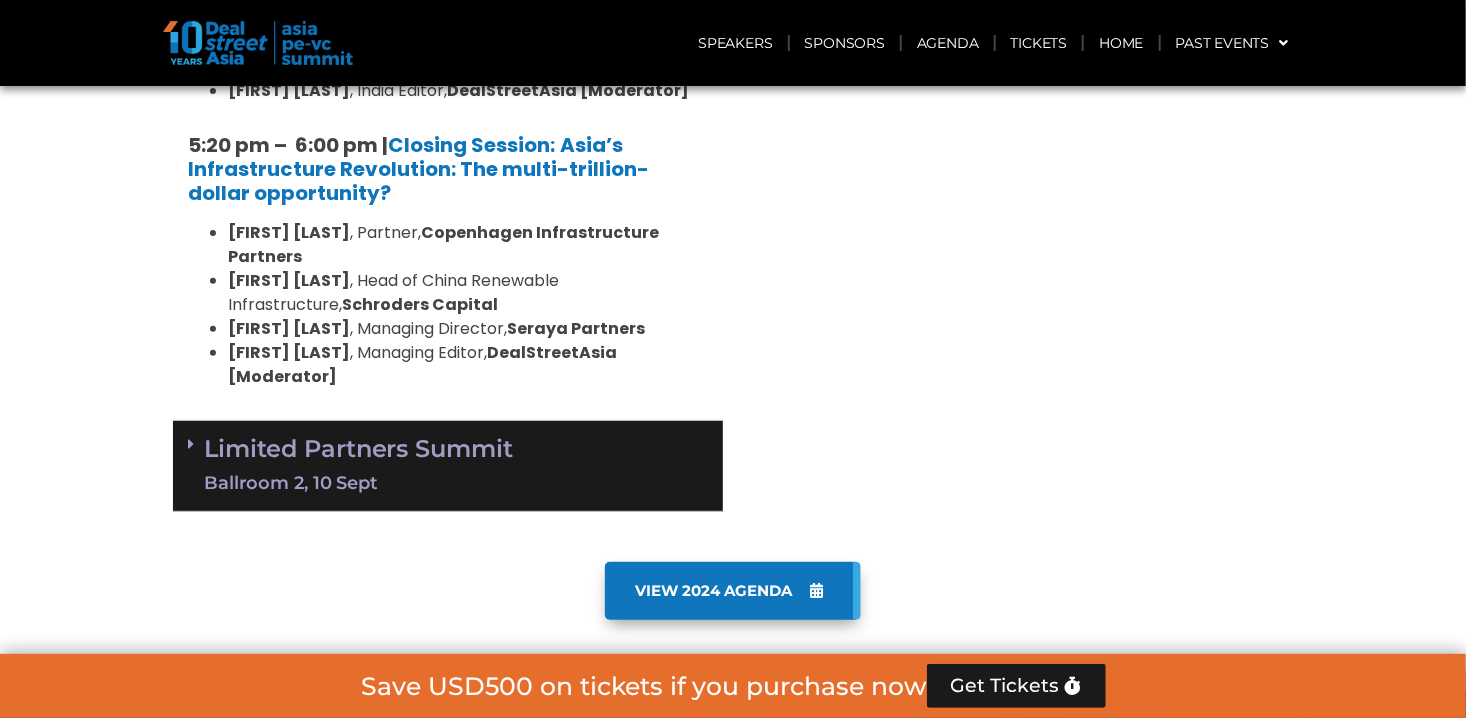 scroll, scrollTop: 3900, scrollLeft: 0, axis: vertical 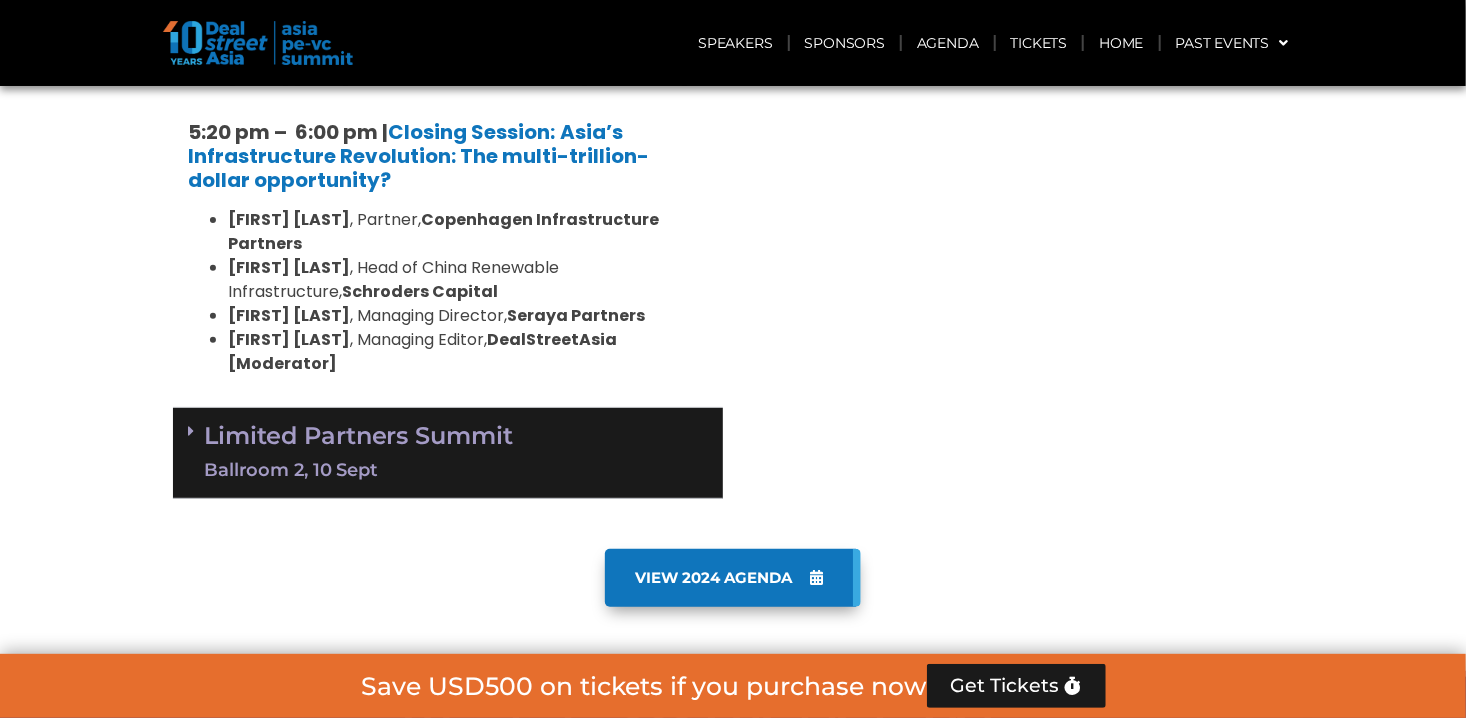 click on "Limited Partners Summit  Ballroom 2, 10 Sept" at bounding box center [448, 453] 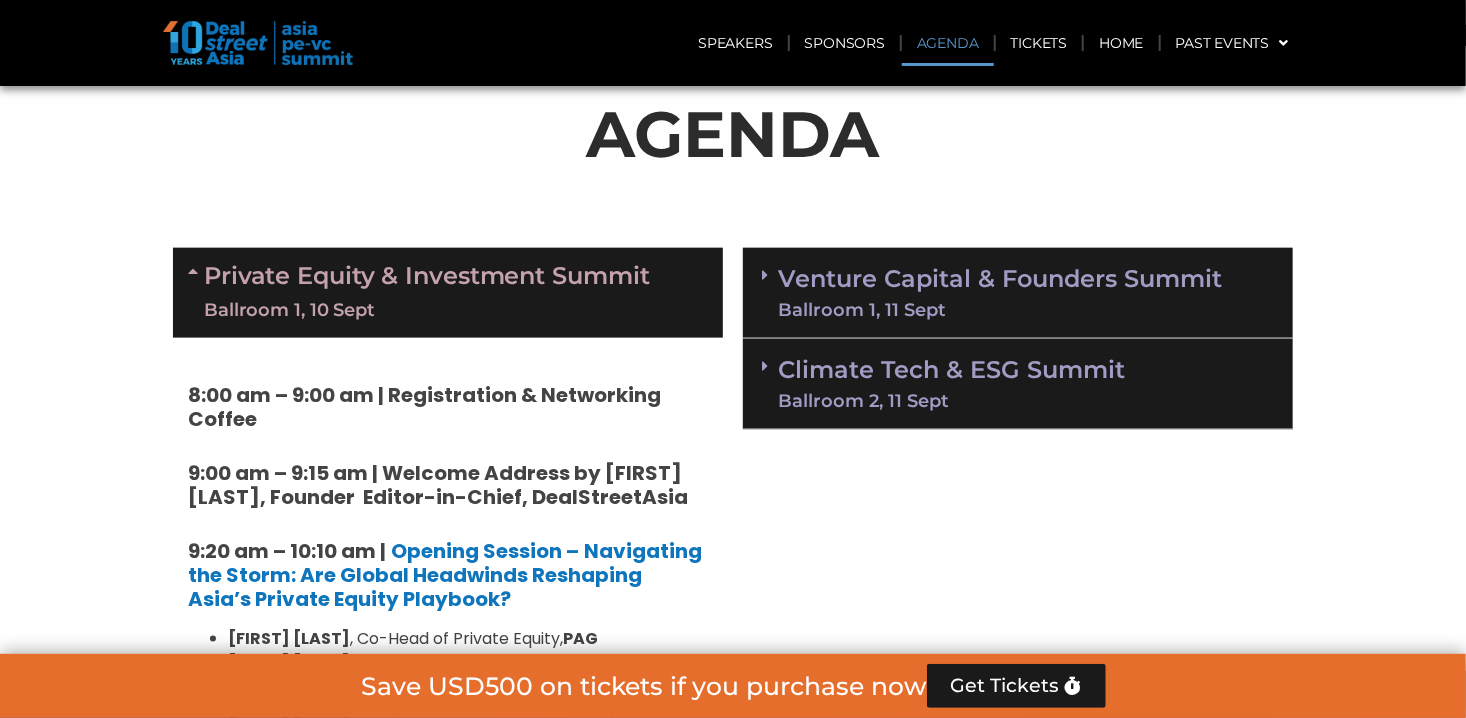 scroll, scrollTop: 1000, scrollLeft: 0, axis: vertical 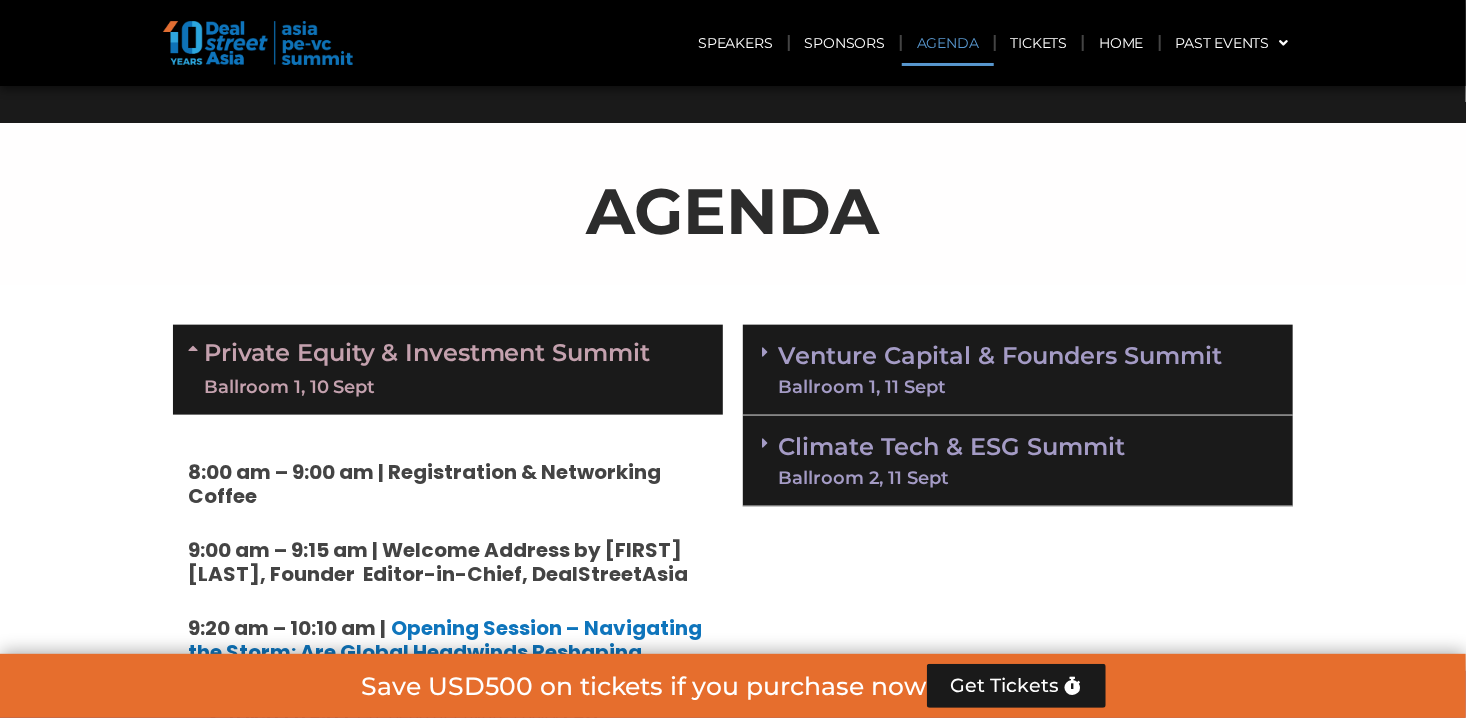 click on "Private Equity & Investment Summit  Ballroom 1, 10 Sept" at bounding box center (448, 370) 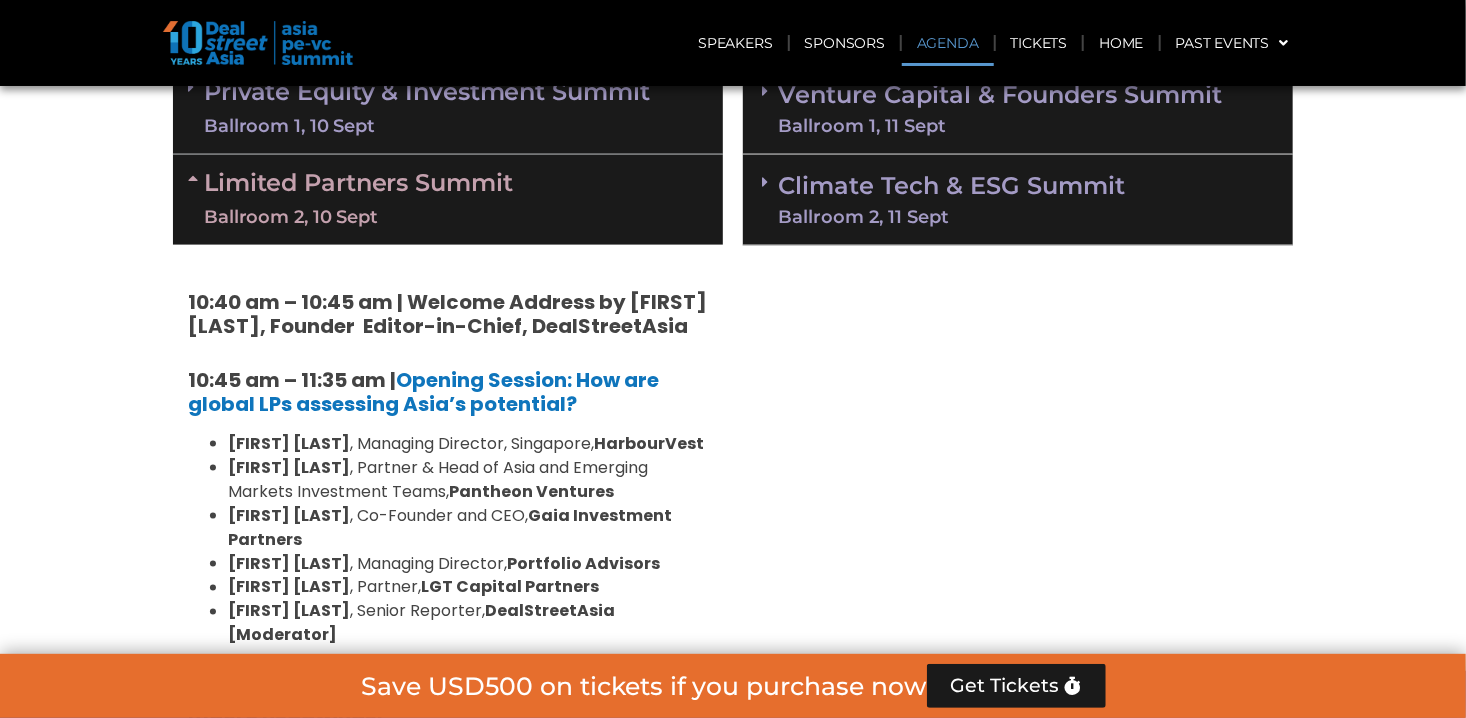 scroll, scrollTop: 1200, scrollLeft: 0, axis: vertical 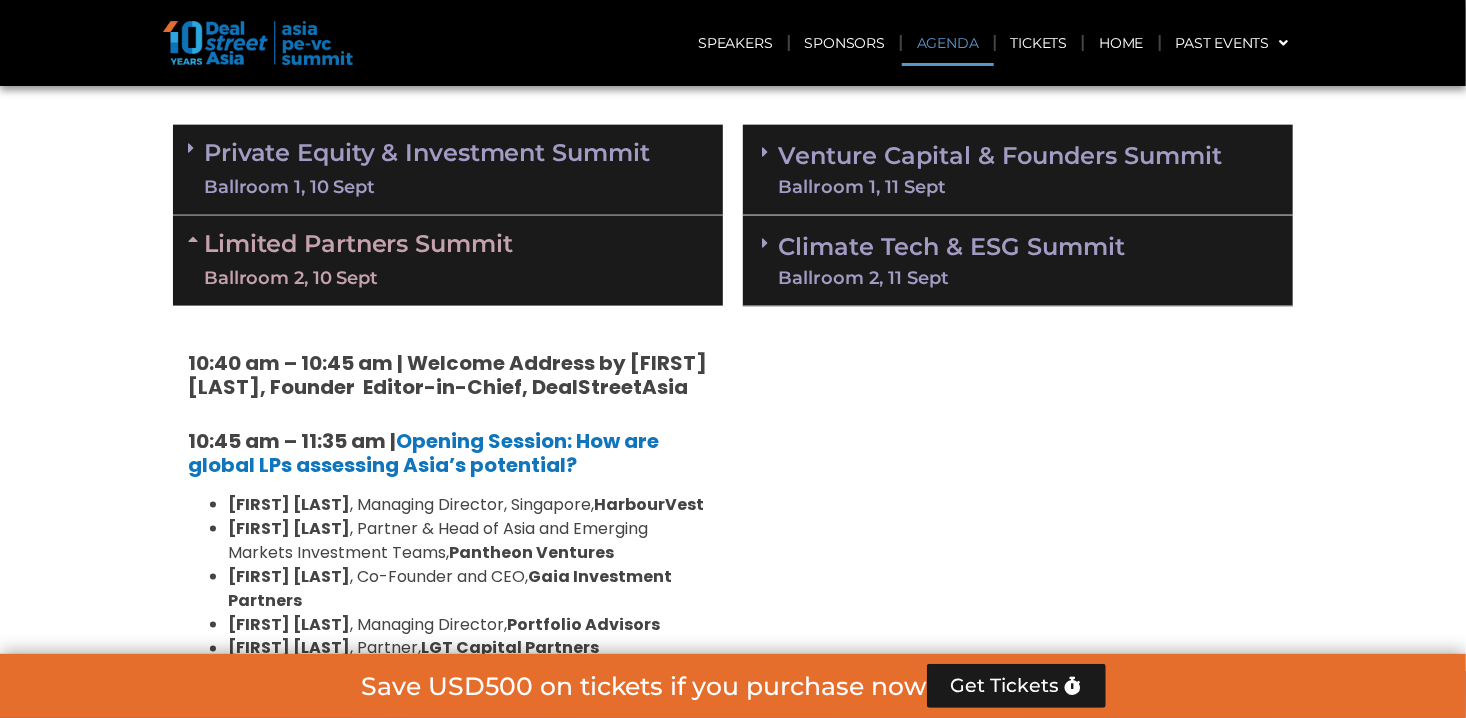 click on "Limited Partners Summit  Ballroom 2, 10 Sept" at bounding box center (448, 260) 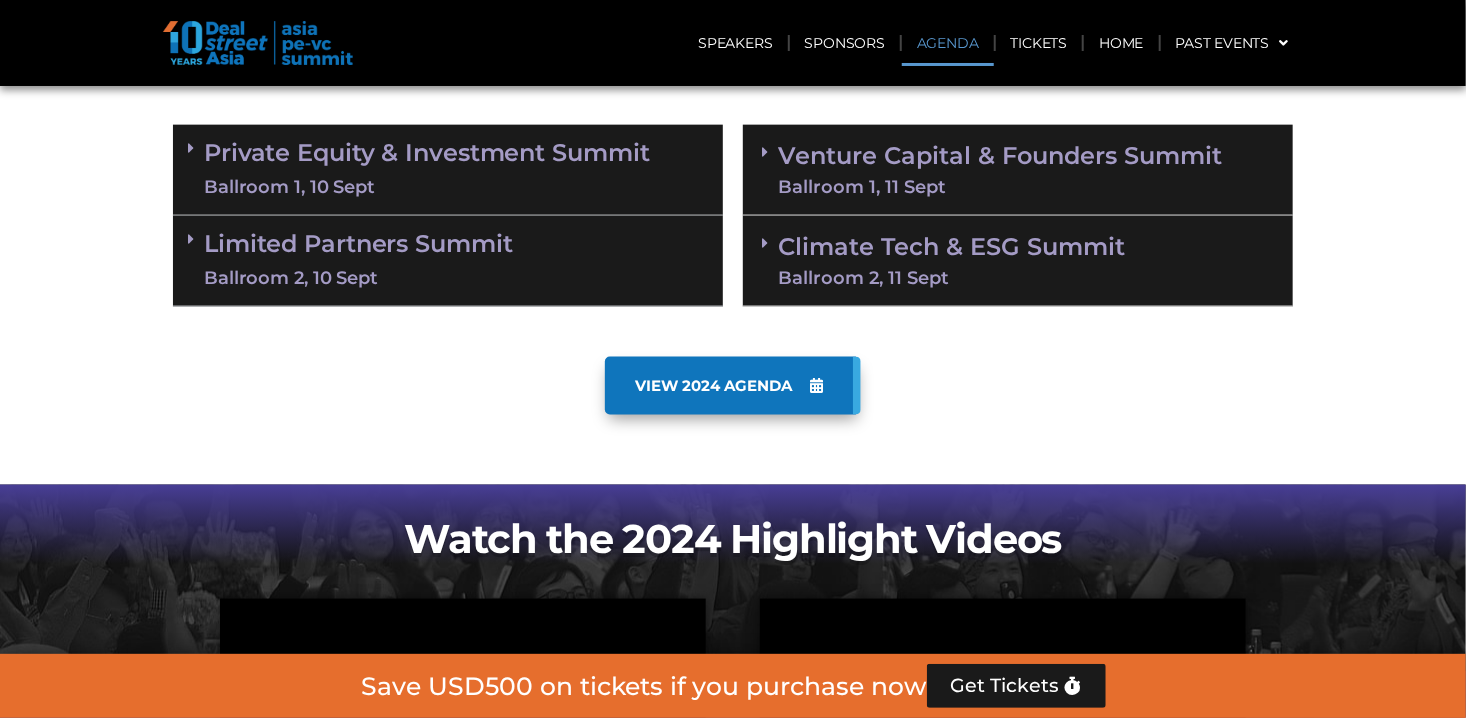 click on "VIEW 2024 AGENDA" at bounding box center [713, 386] 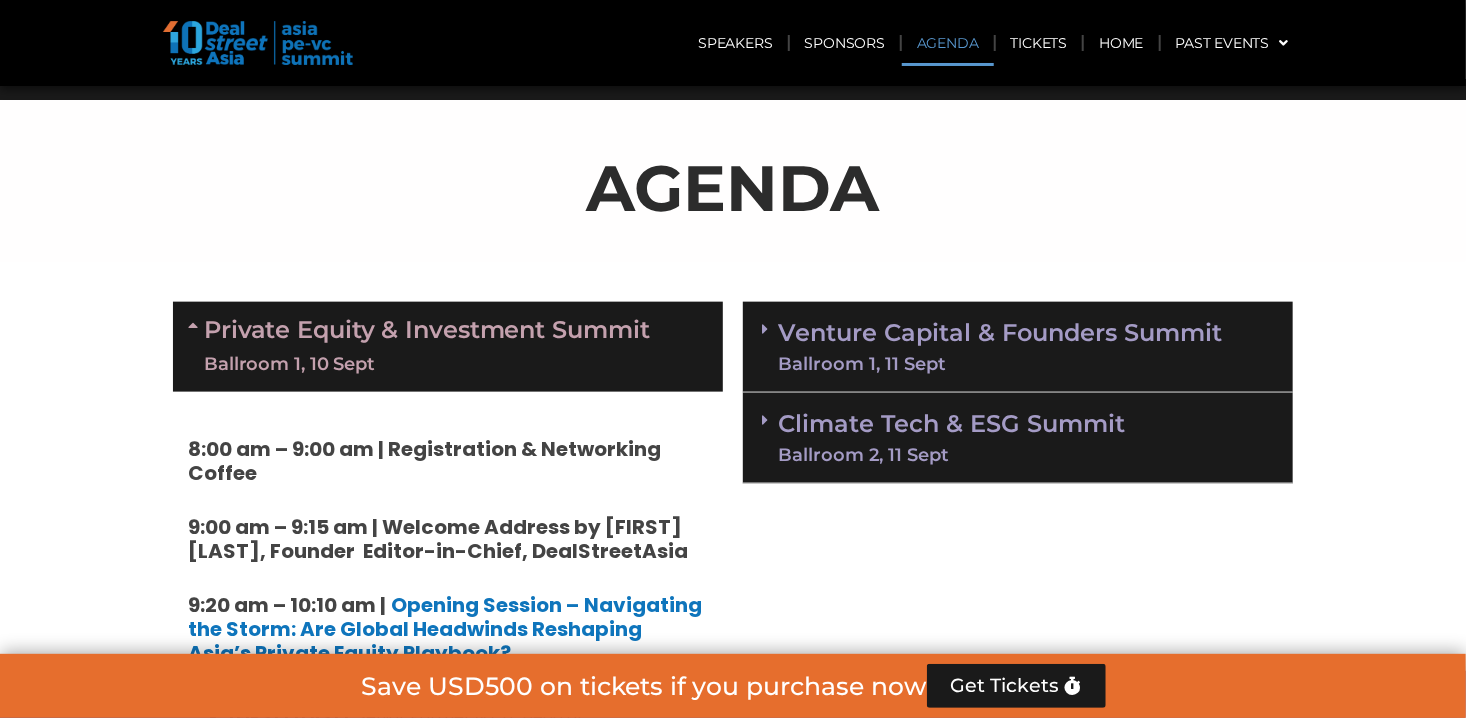 scroll, scrollTop: 1000, scrollLeft: 0, axis: vertical 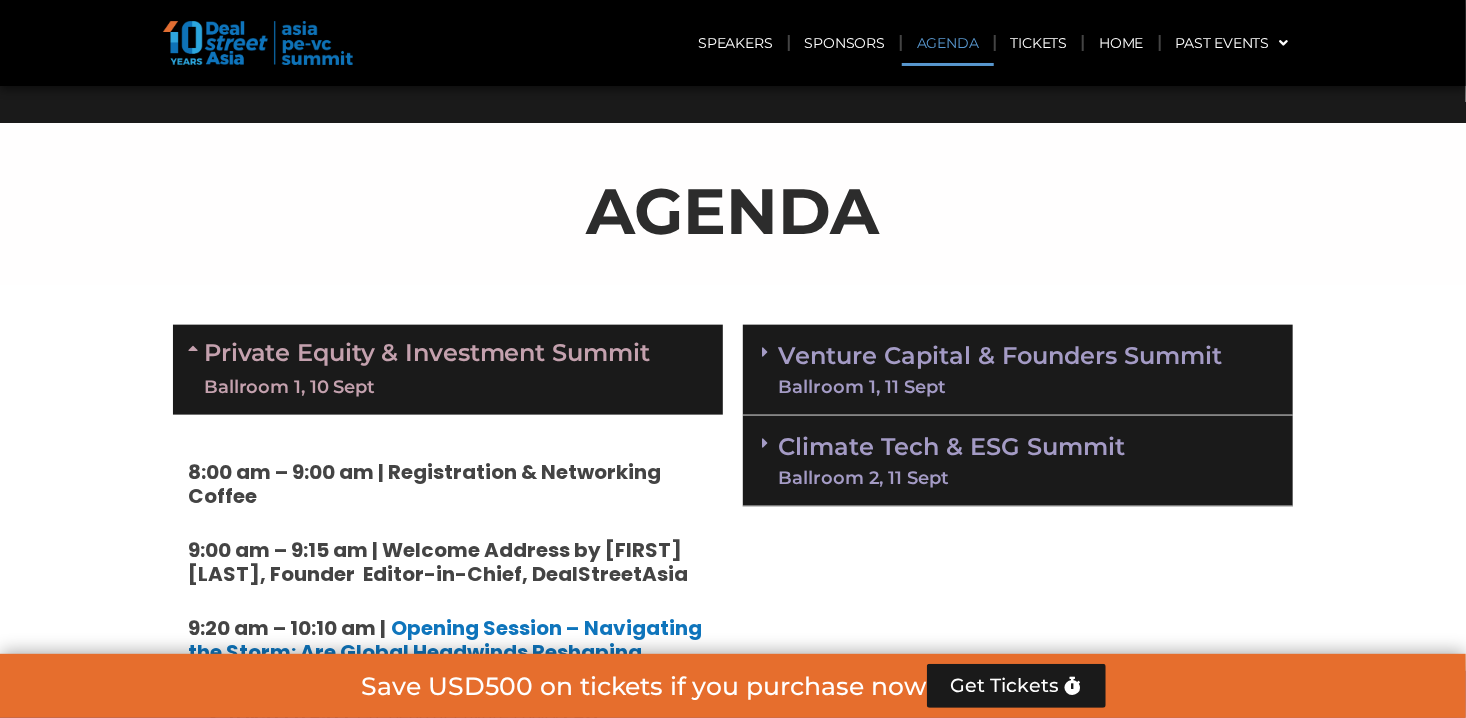 click at bounding box center [196, 348] 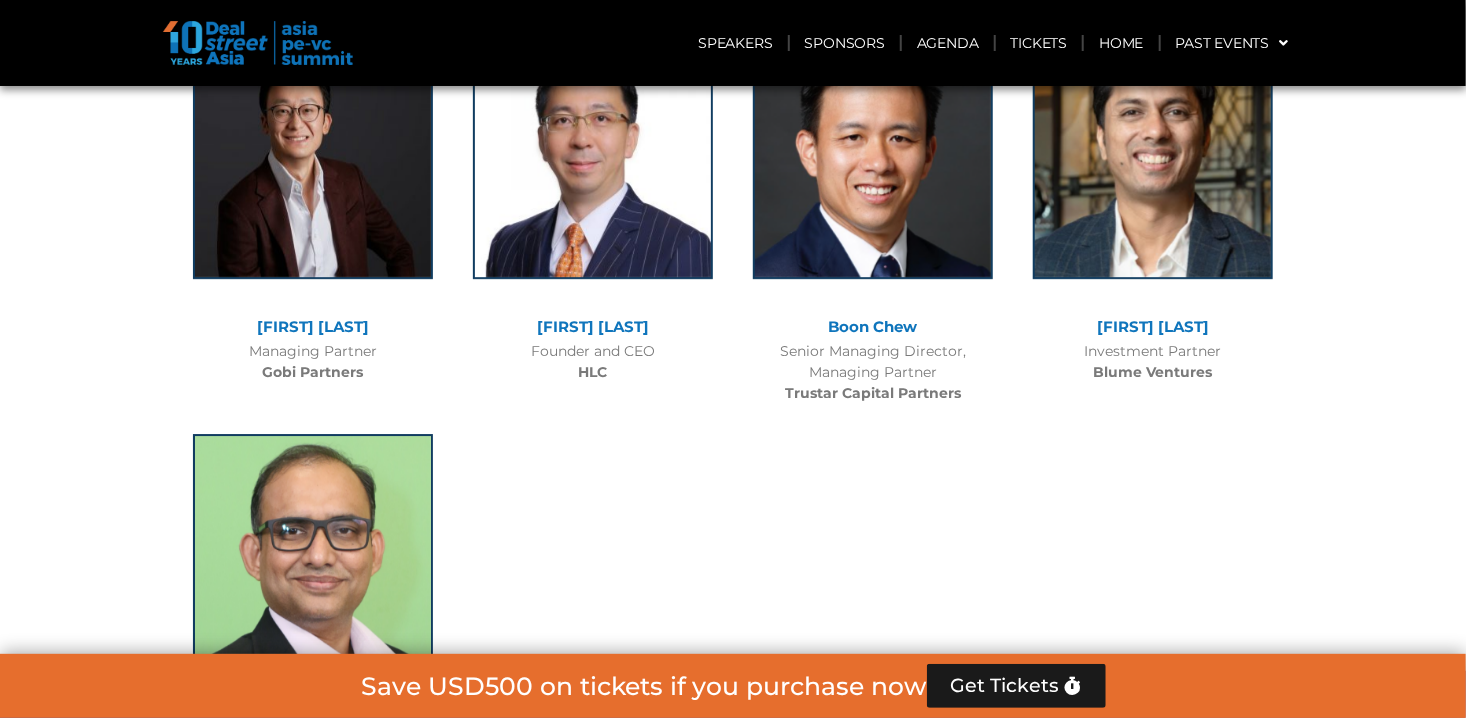 scroll, scrollTop: 10500, scrollLeft: 0, axis: vertical 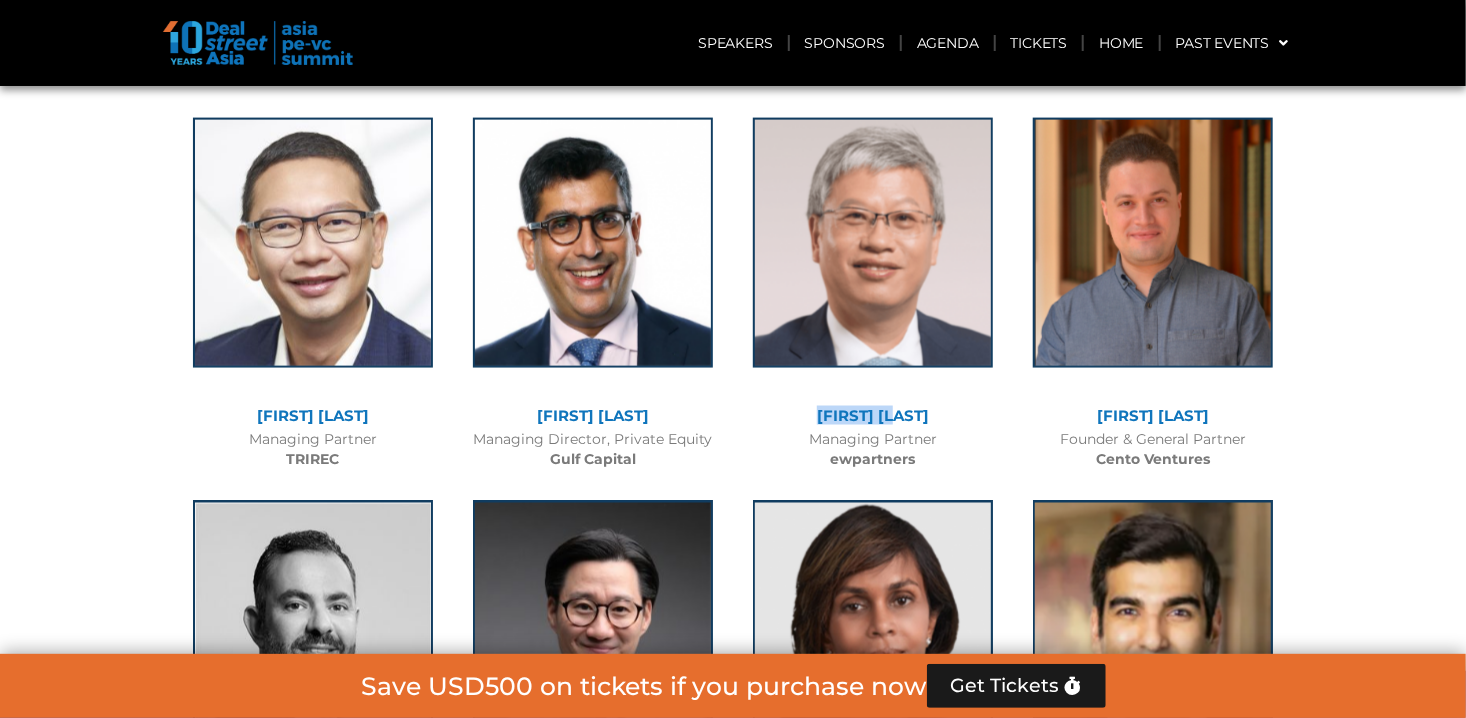 drag, startPoint x: 825, startPoint y: 414, endPoint x: 923, endPoint y: 418, distance: 98.0816 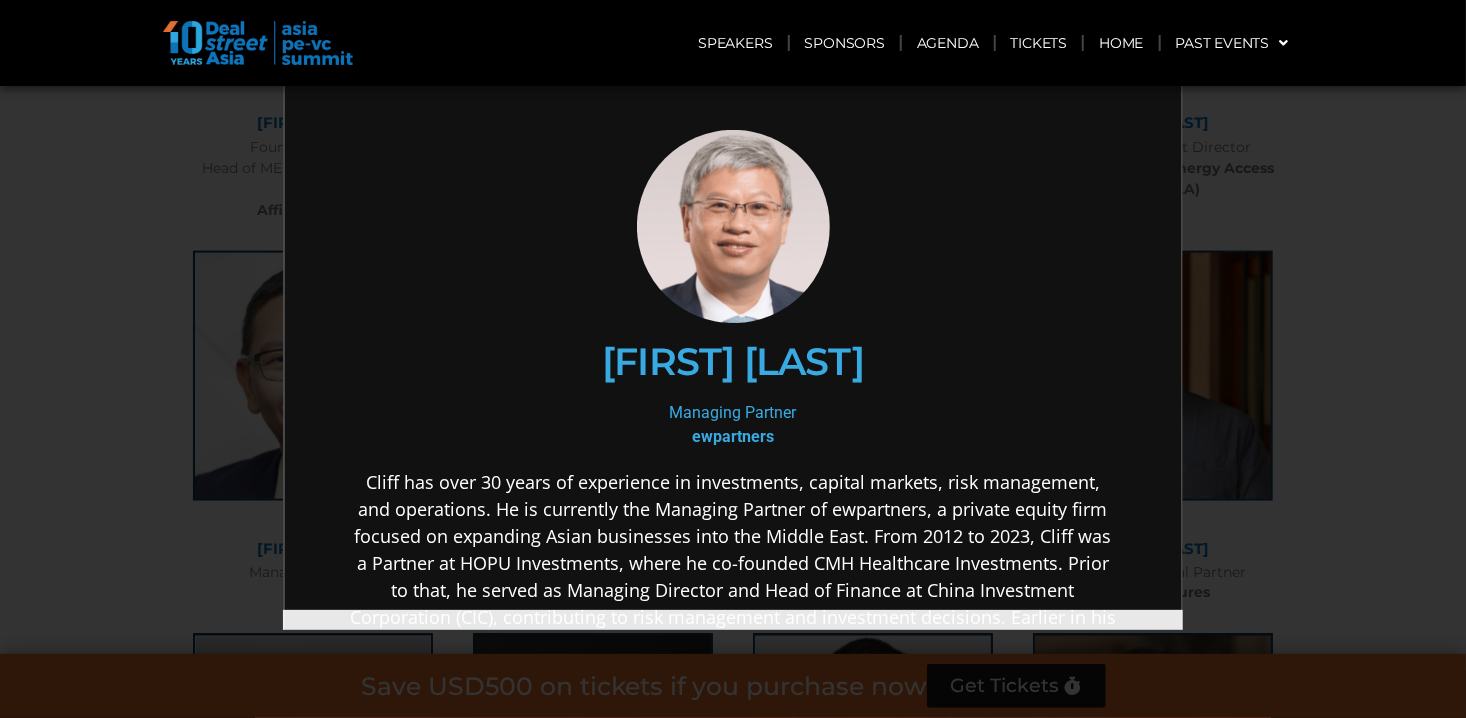 scroll, scrollTop: 4650, scrollLeft: 0, axis: vertical 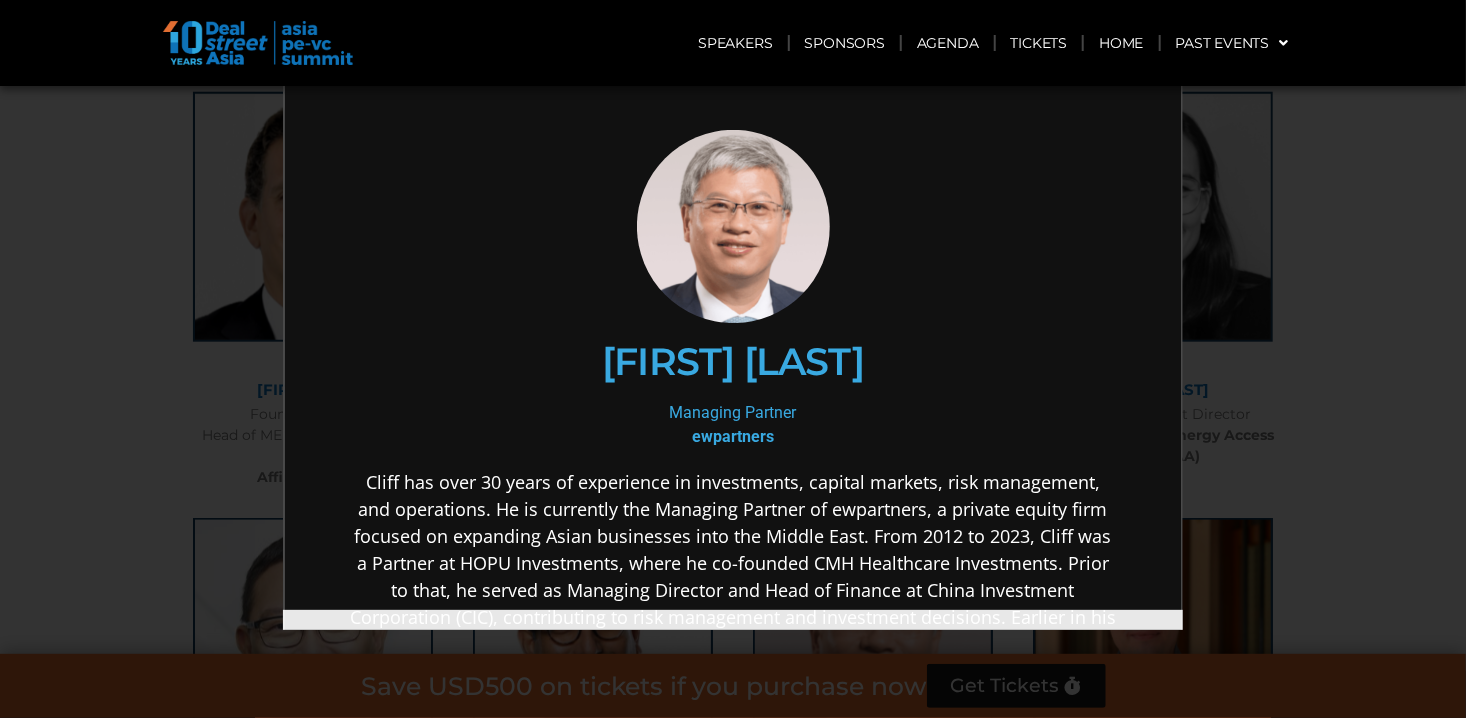 click on "×" at bounding box center (733, 359) 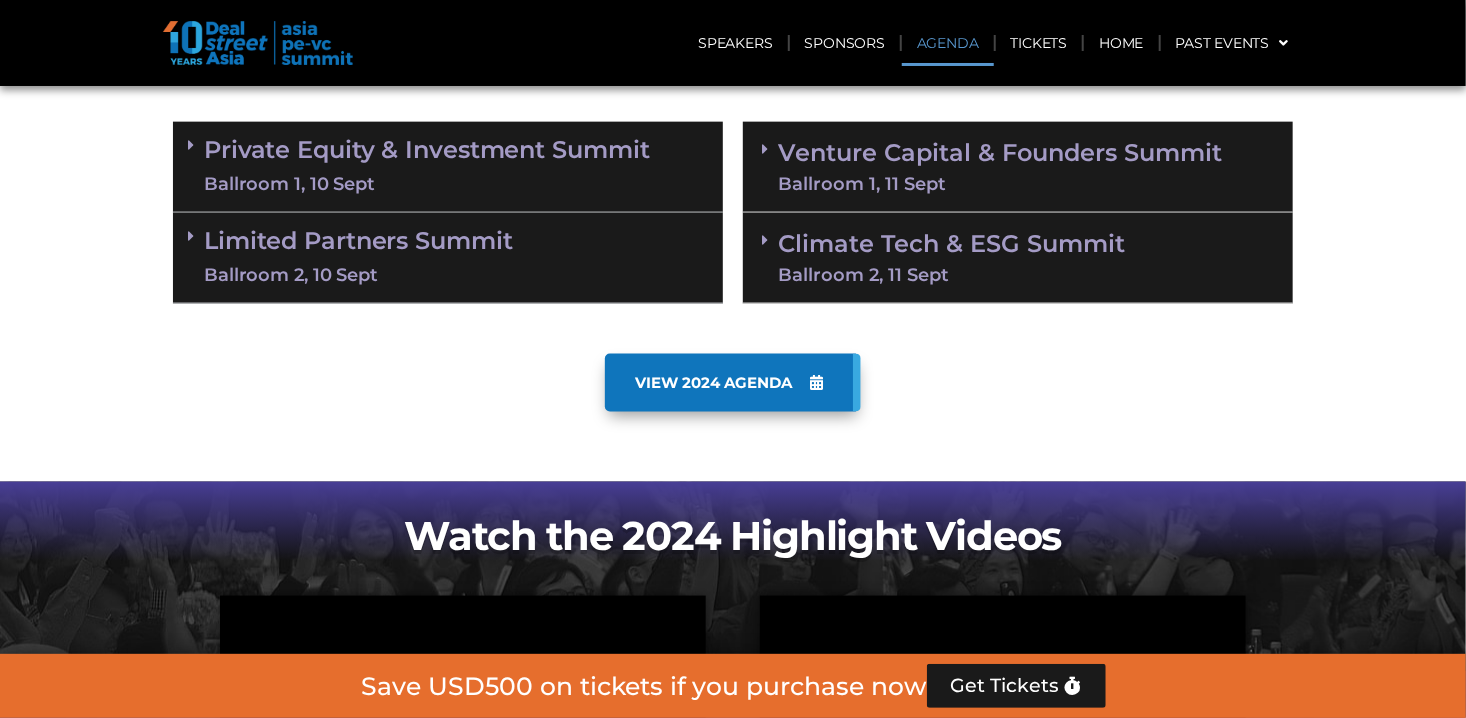 scroll, scrollTop: 1150, scrollLeft: 0, axis: vertical 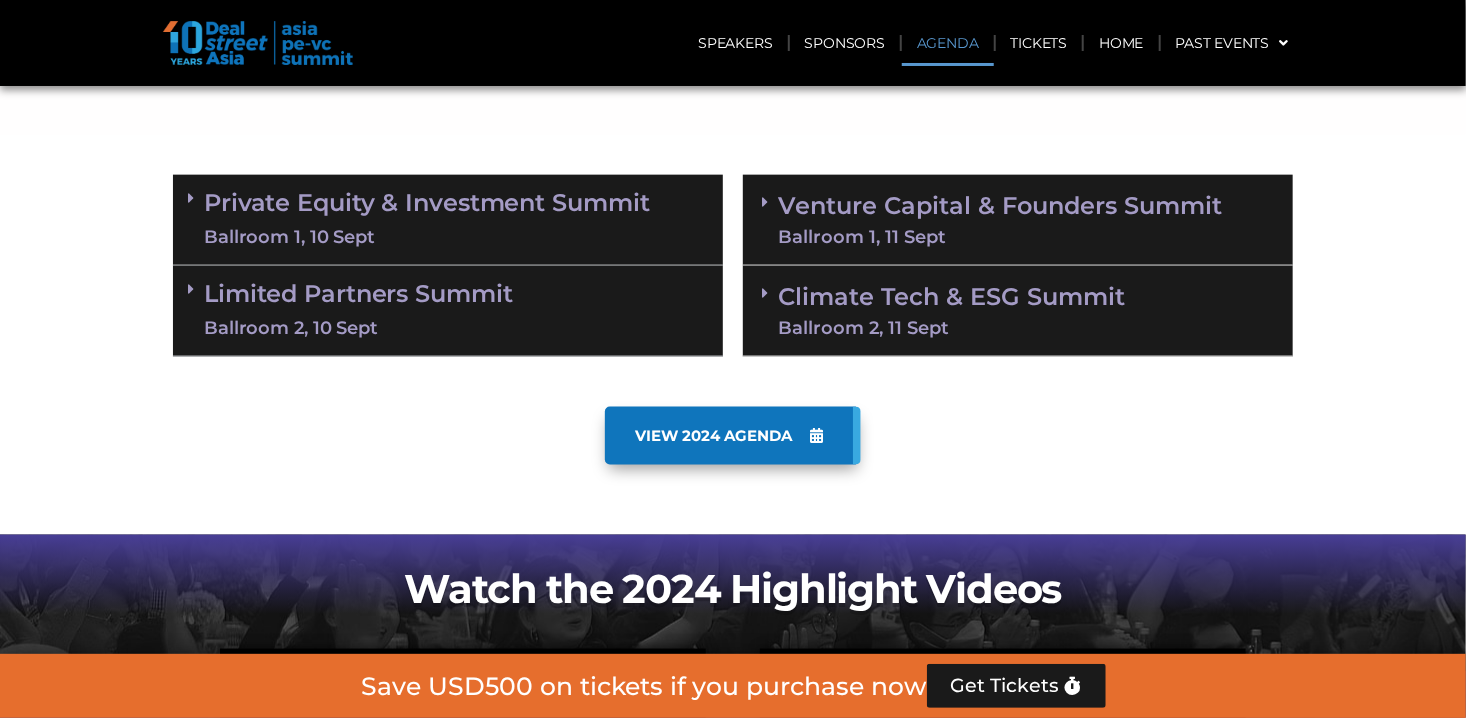 click on "Climate Tech & ESG Summit  Ballroom 2, 11 Sept" at bounding box center (1018, 311) 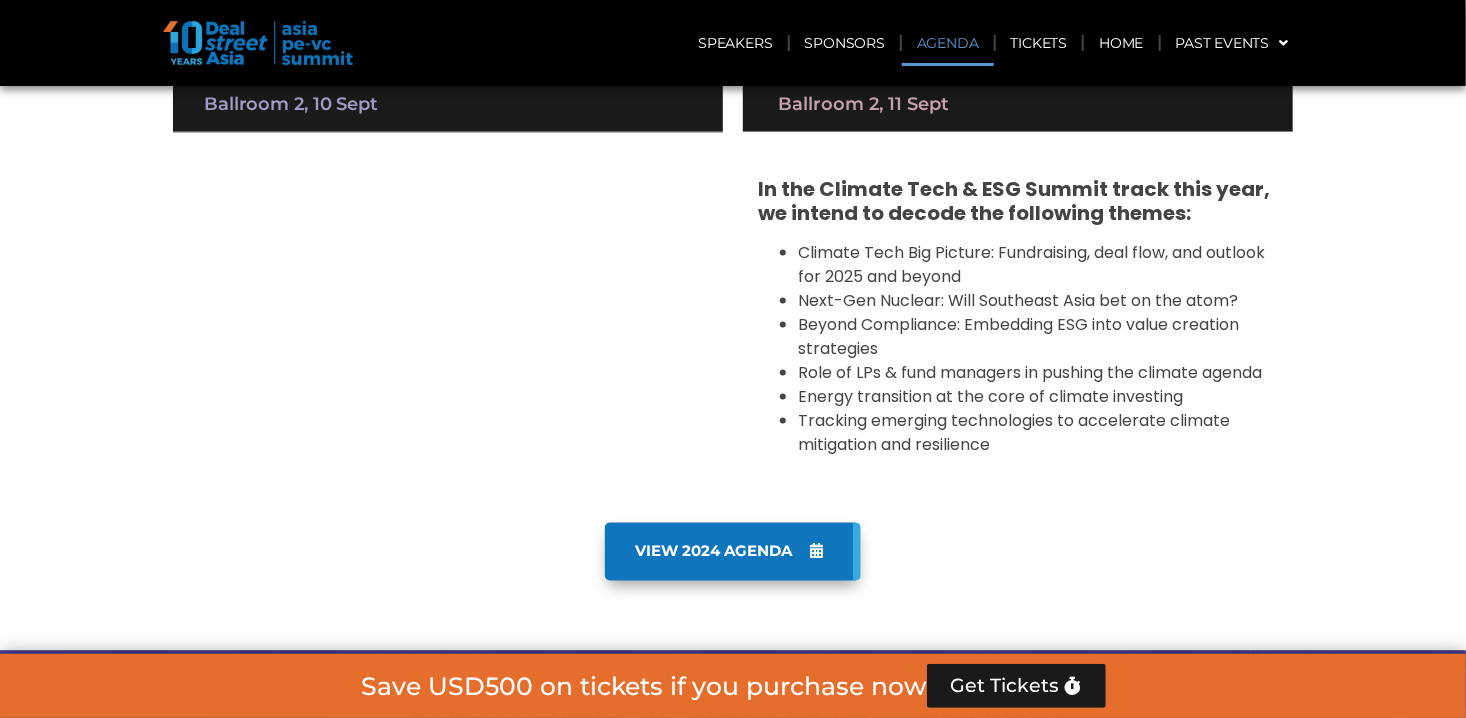 scroll, scrollTop: 1250, scrollLeft: 0, axis: vertical 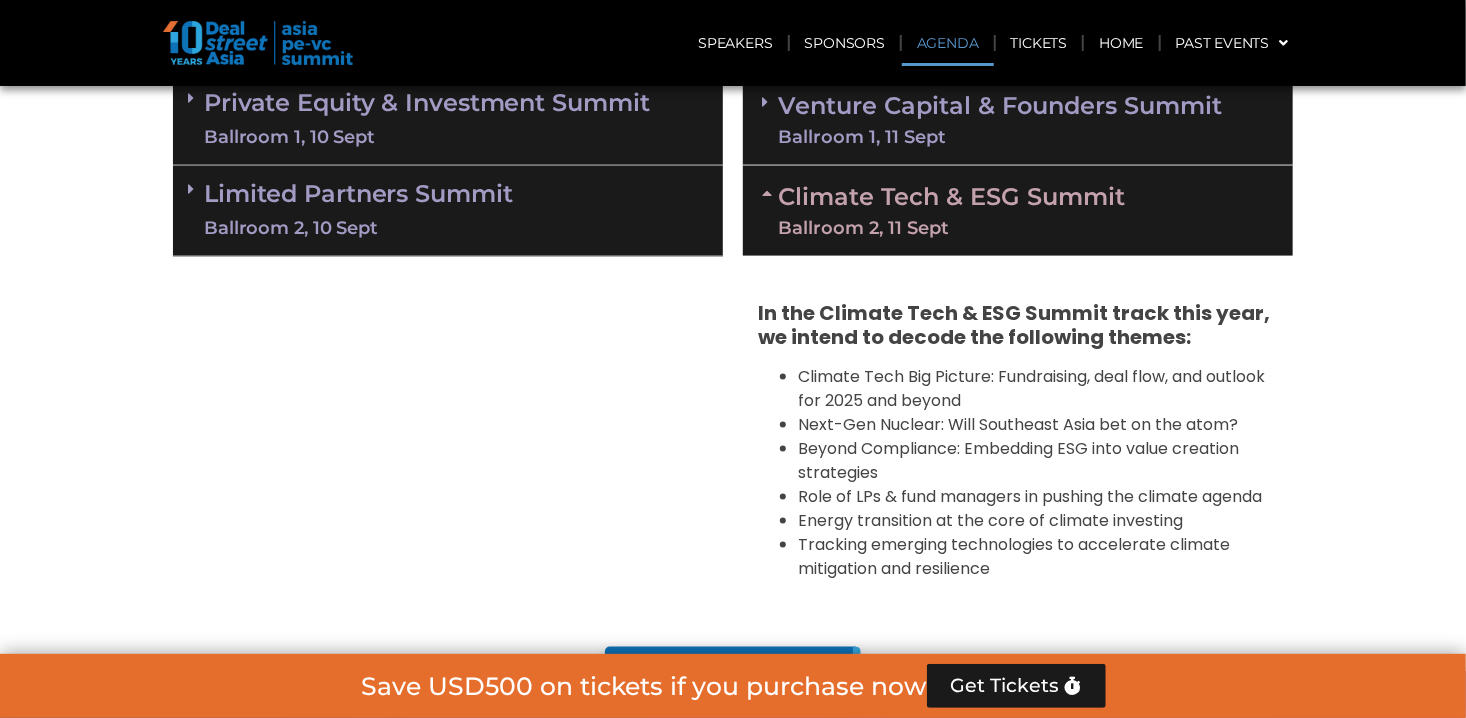 click at bounding box center (196, 189) 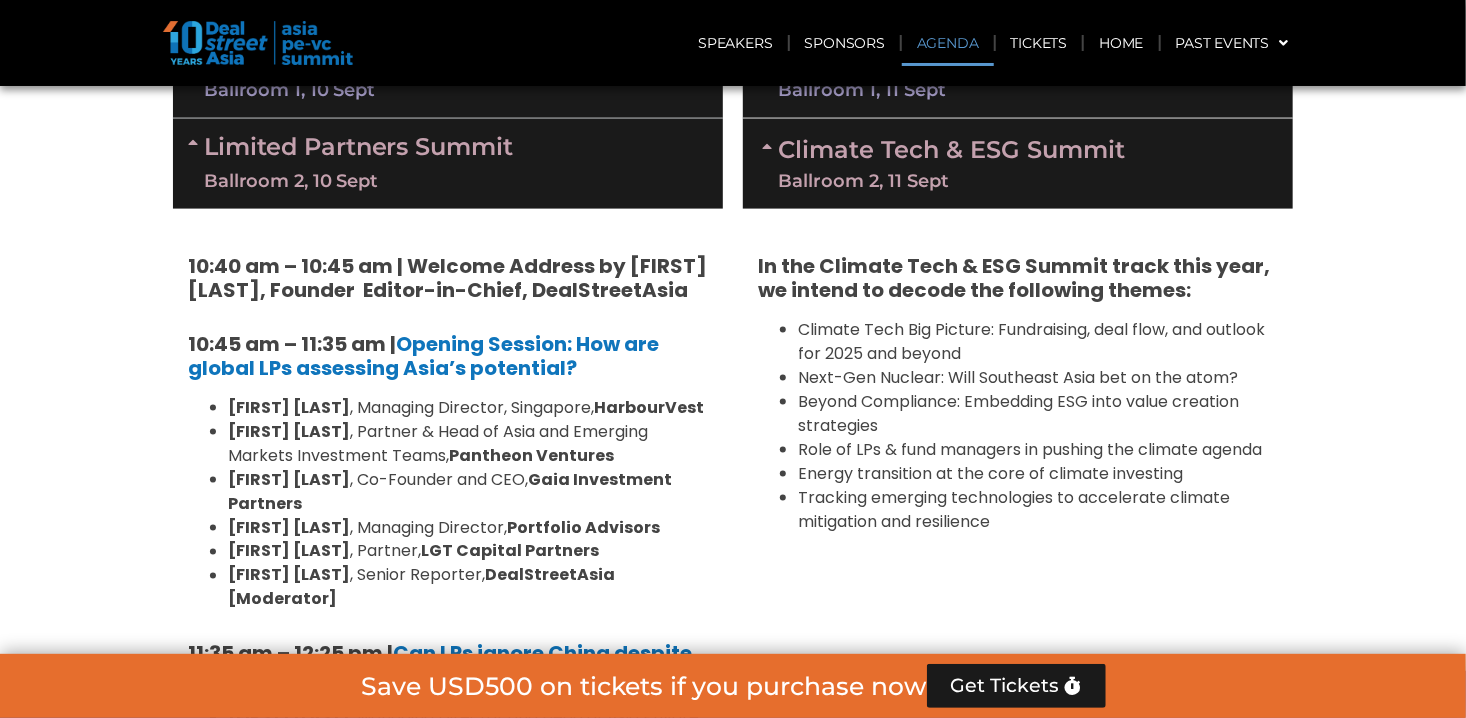 scroll, scrollTop: 1250, scrollLeft: 0, axis: vertical 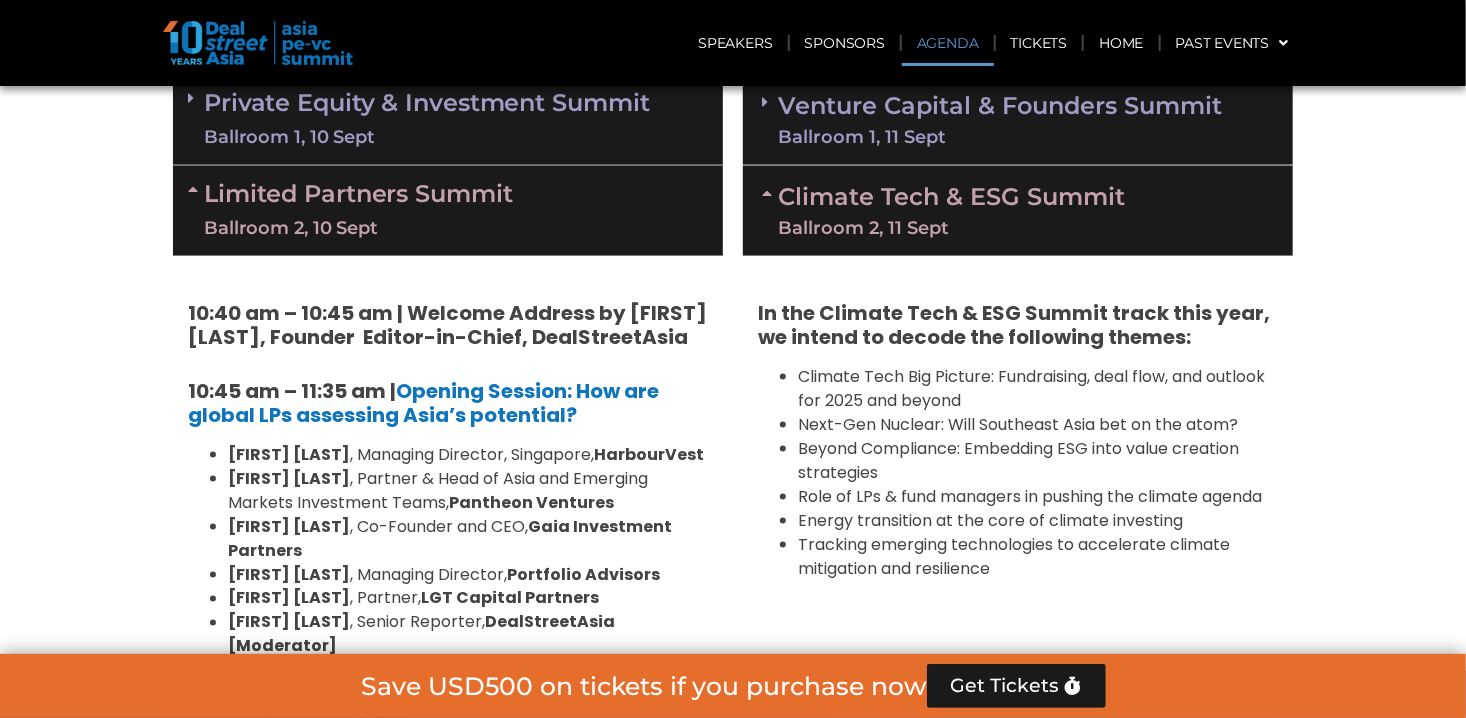 click on "Venture Capital & Founders​ Summit  Ballroom 1, 11 Sept" at bounding box center [1018, 120] 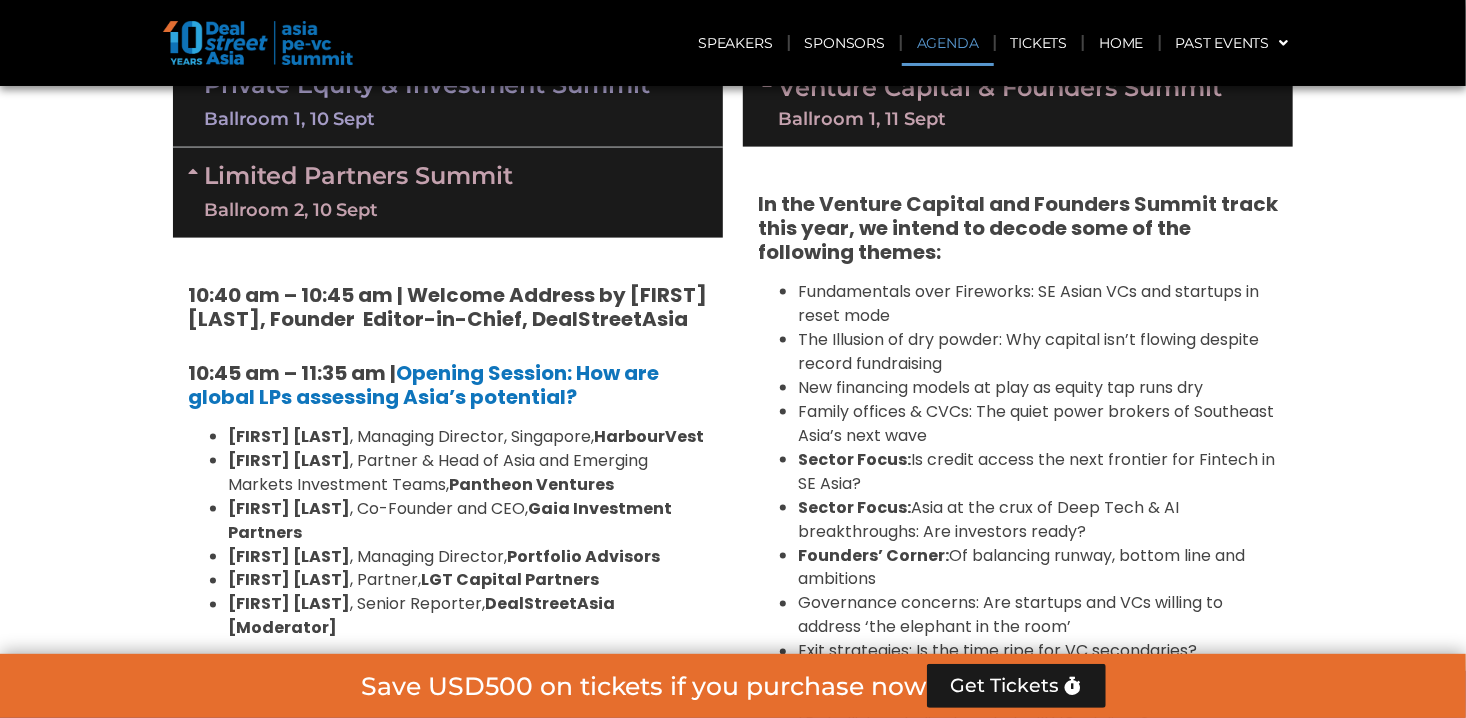 scroll, scrollTop: 1250, scrollLeft: 0, axis: vertical 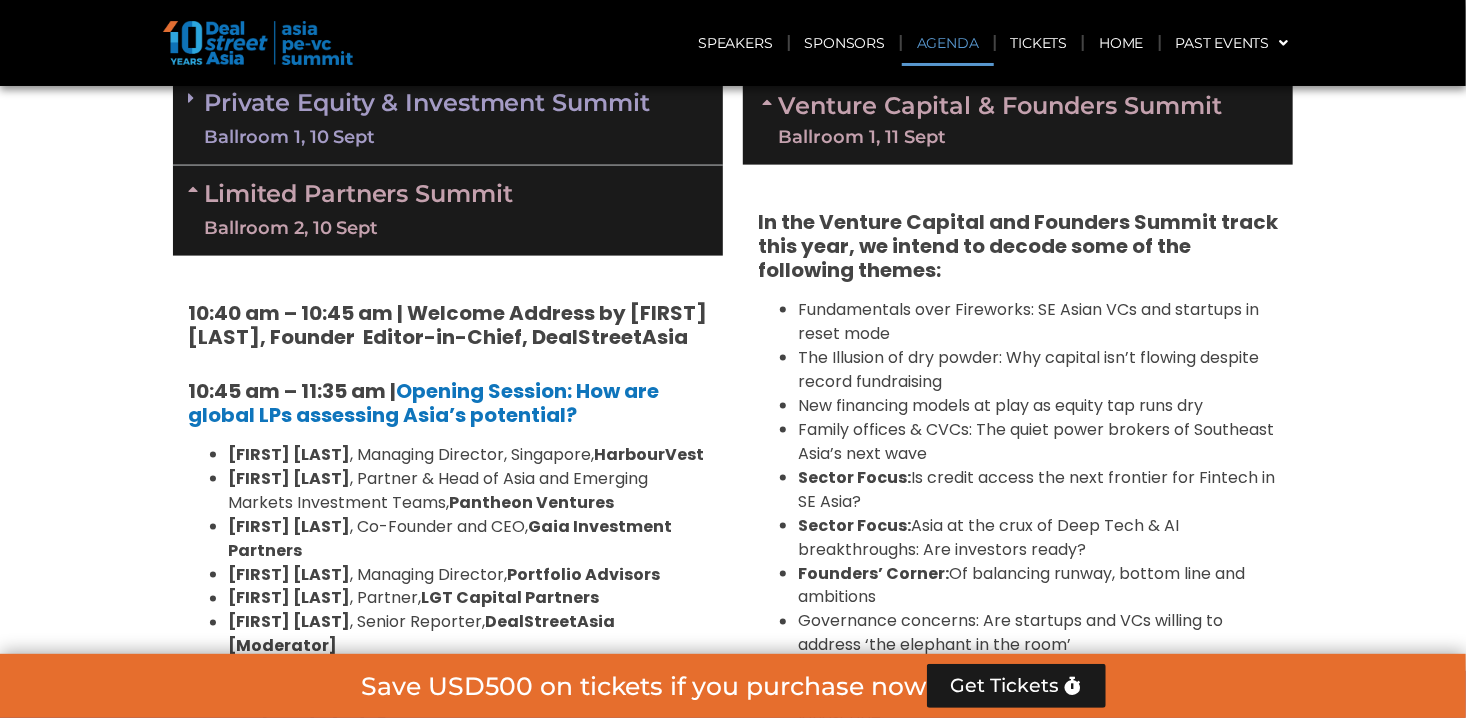 click on "Ballroom 1, 10 Sept" at bounding box center [456, 137] 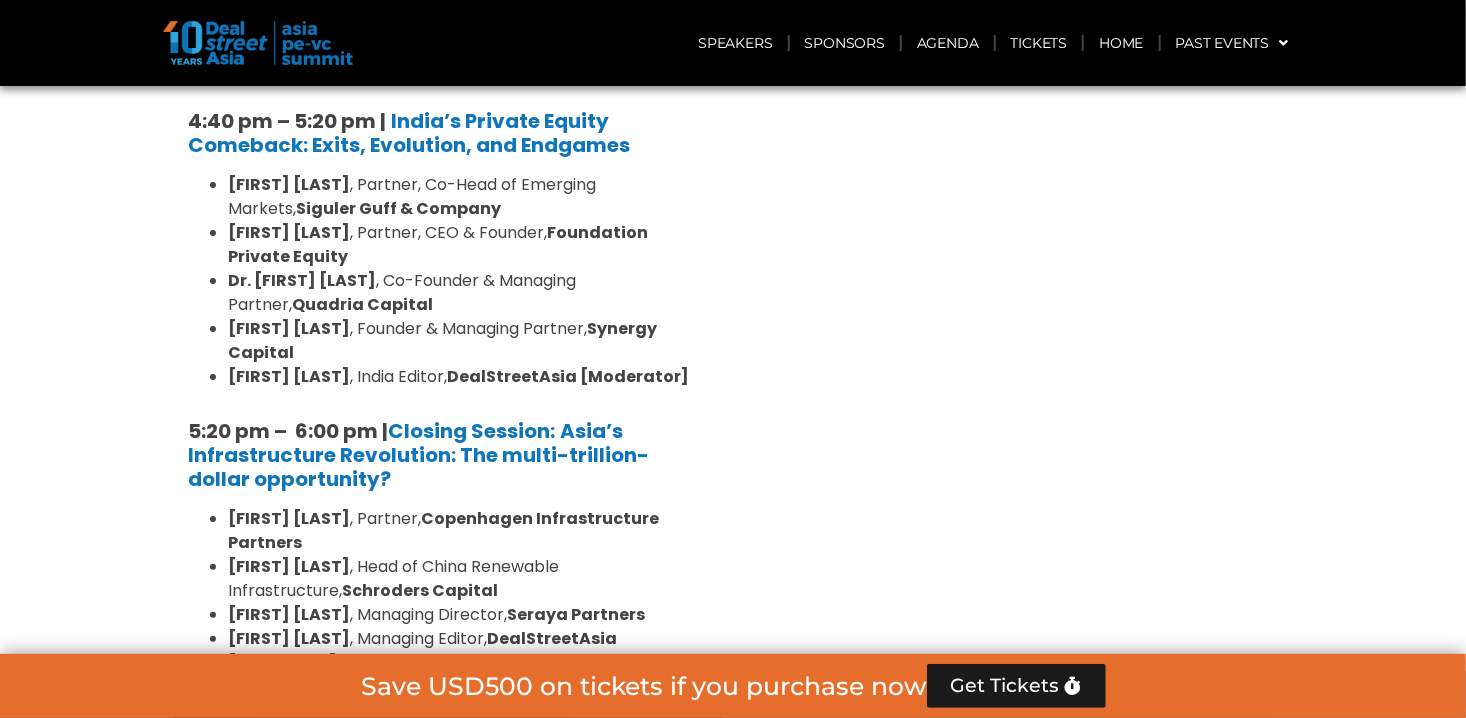 scroll, scrollTop: 3650, scrollLeft: 0, axis: vertical 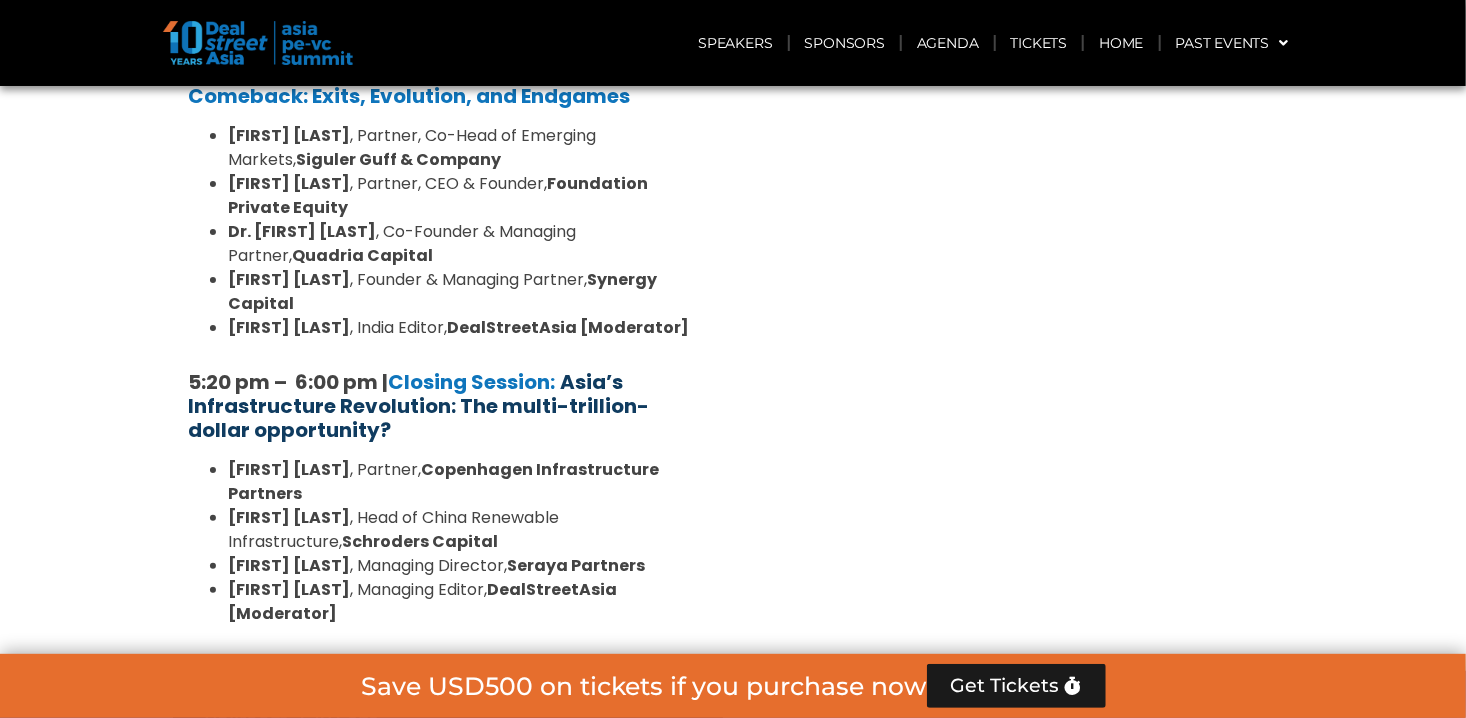 click on "Asia’s Infrastructure Revolution: The multi-trillion-dollar opportunity?" at bounding box center [418, 406] 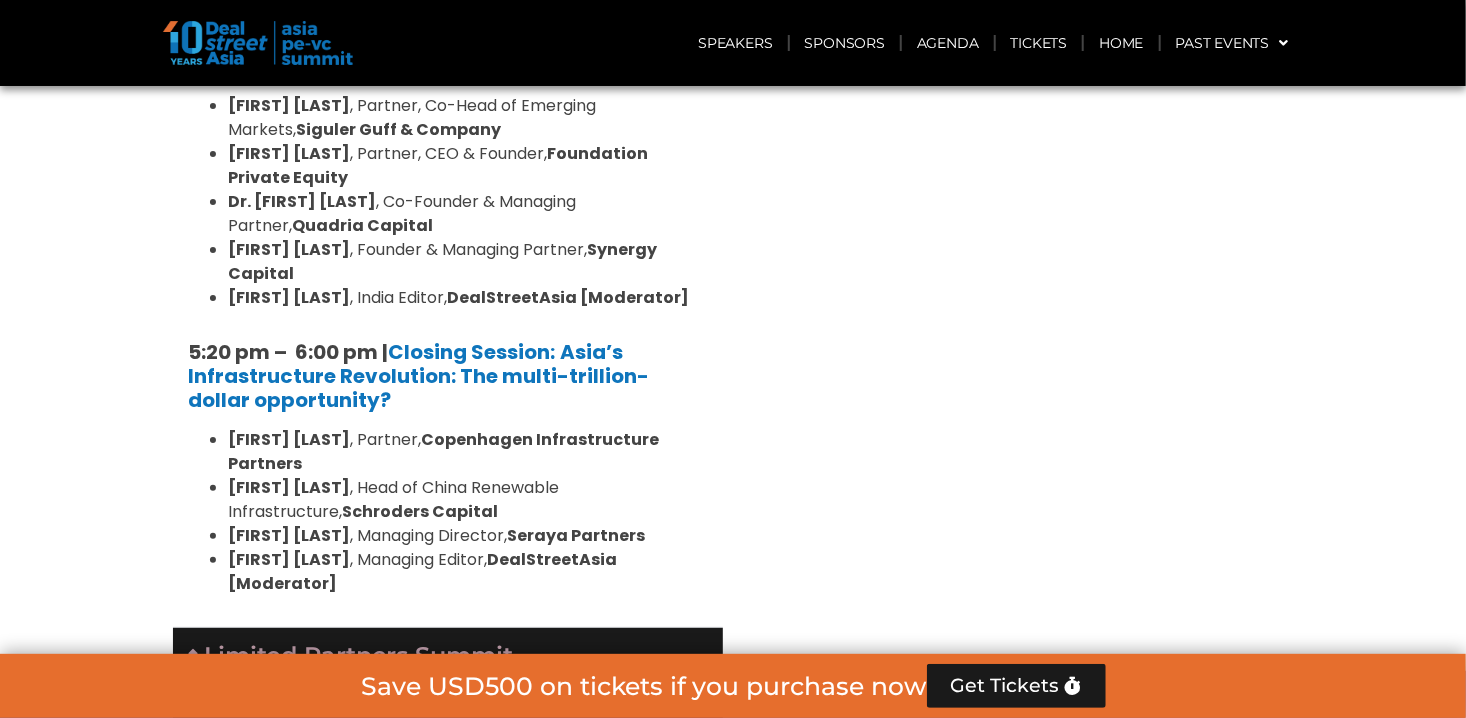 scroll, scrollTop: 3750, scrollLeft: 0, axis: vertical 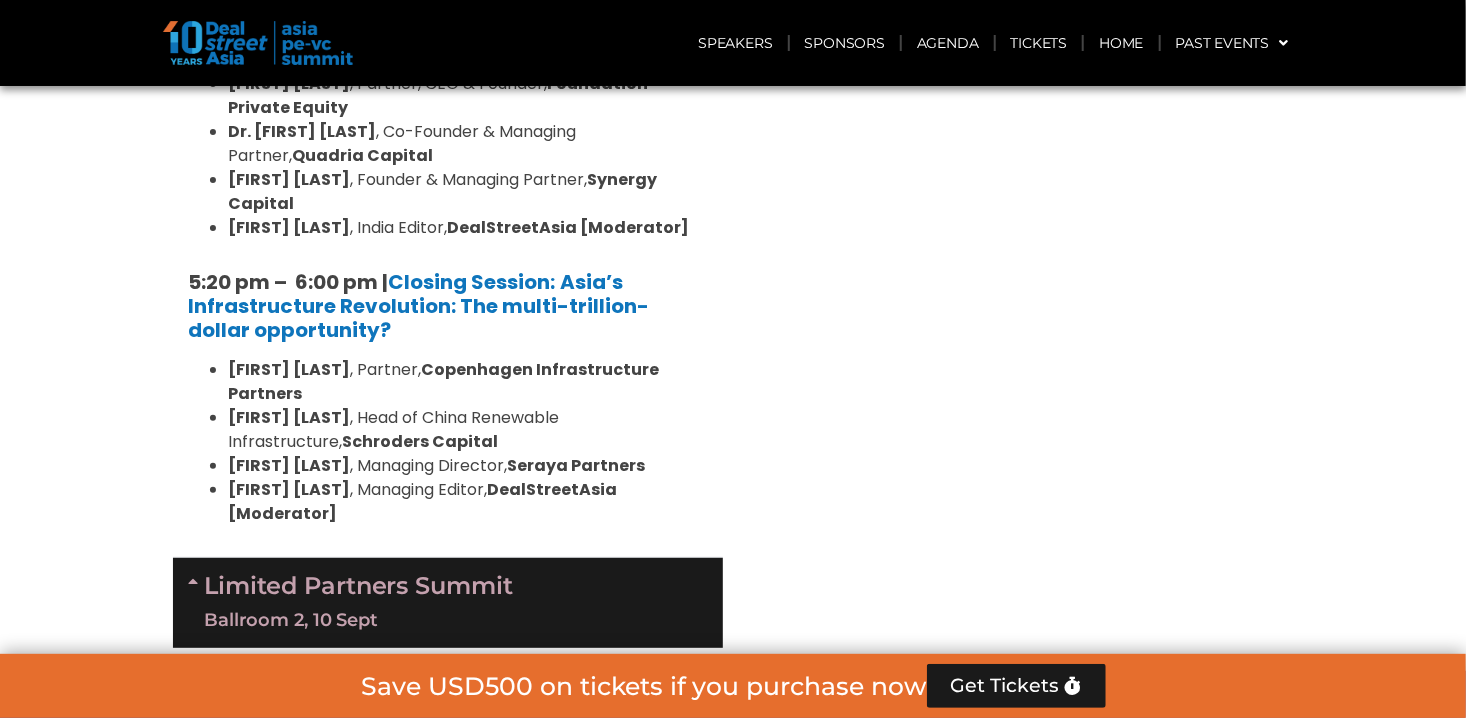 click on "Limited Partners Summit  Ballroom 2, 10 Sept" at bounding box center (448, 603) 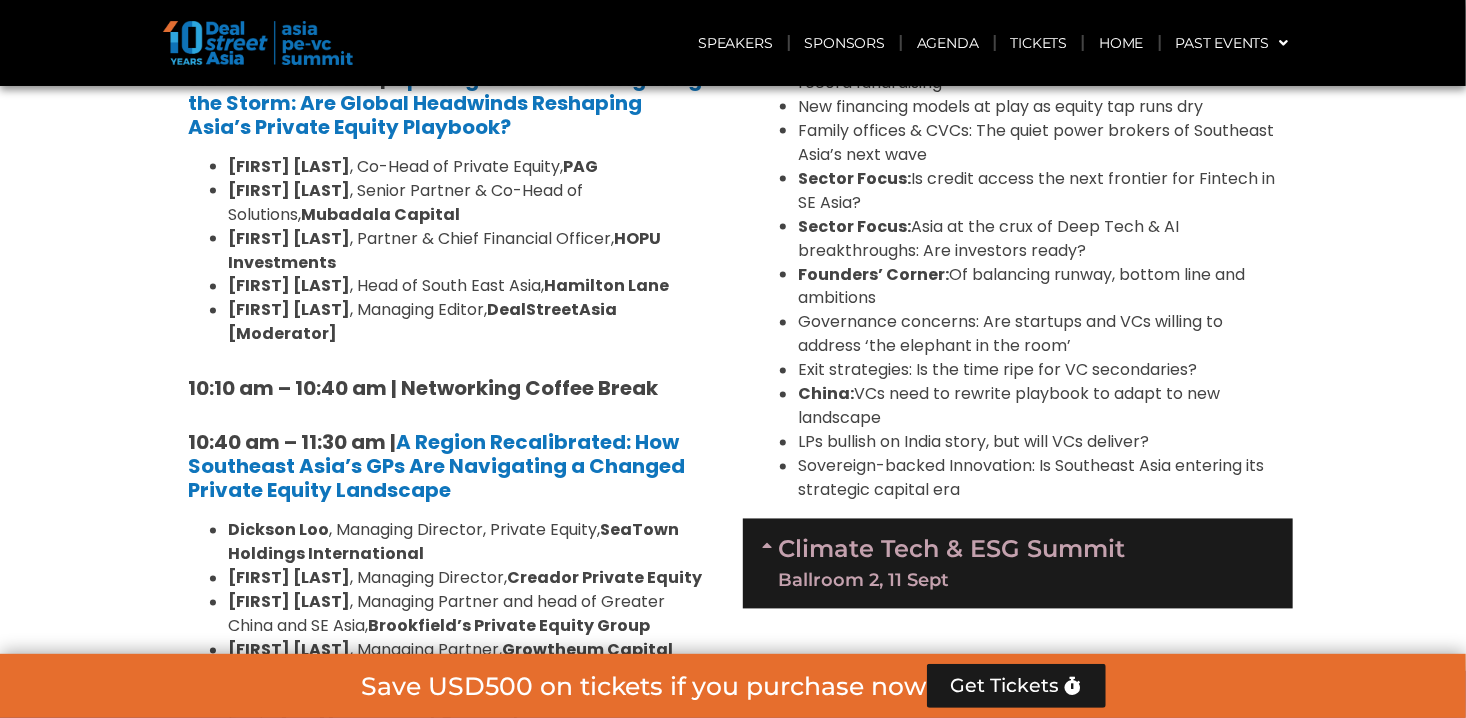 scroll, scrollTop: 1550, scrollLeft: 0, axis: vertical 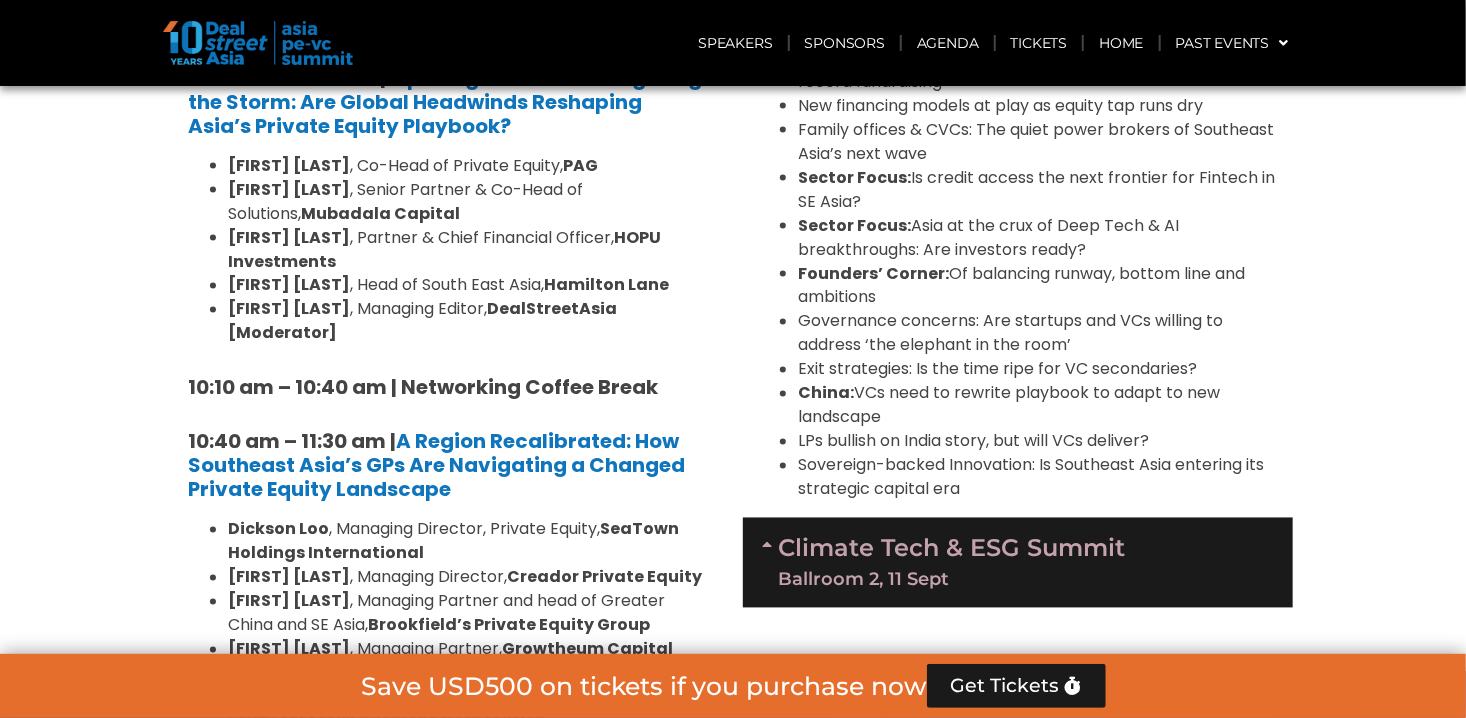 click on "Climate Tech & ESG Summit  Ballroom 2, 11 Sept" at bounding box center (1018, 561) 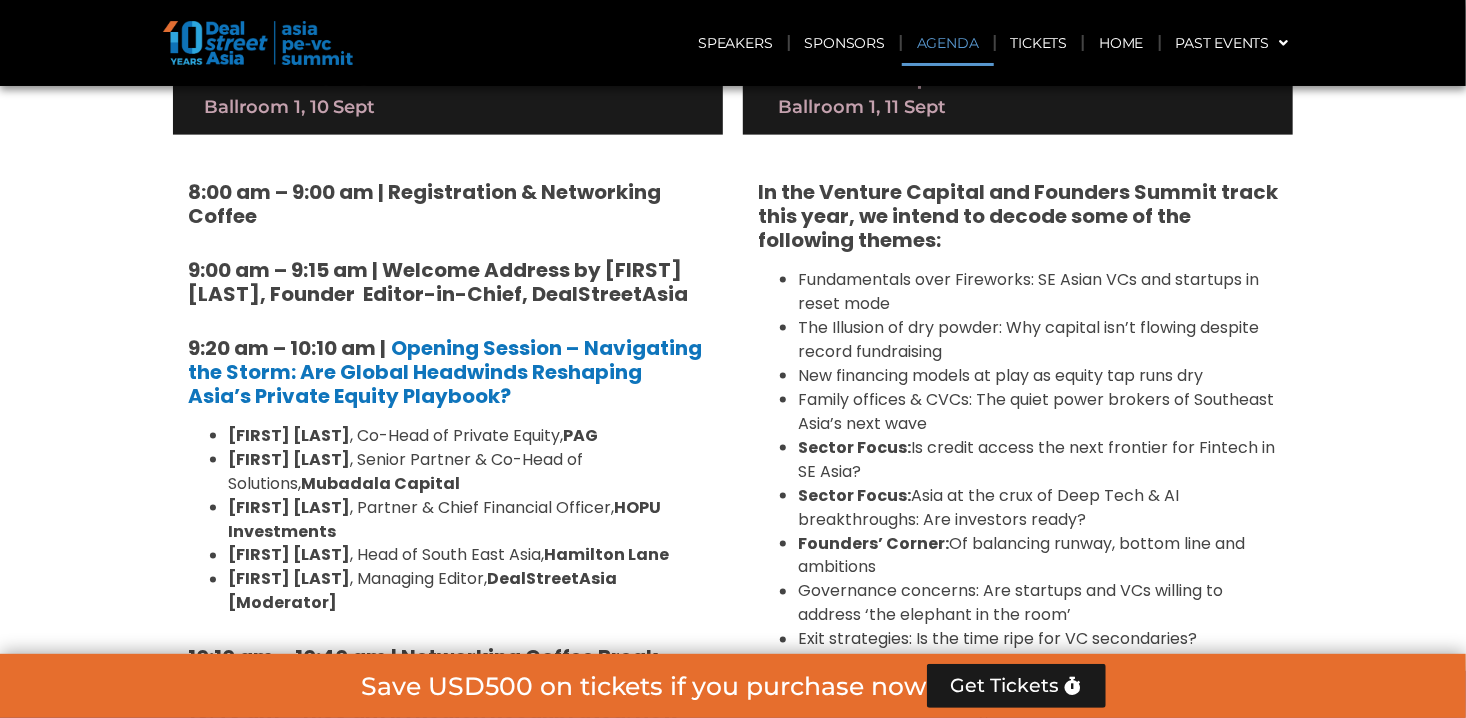 scroll, scrollTop: 1250, scrollLeft: 0, axis: vertical 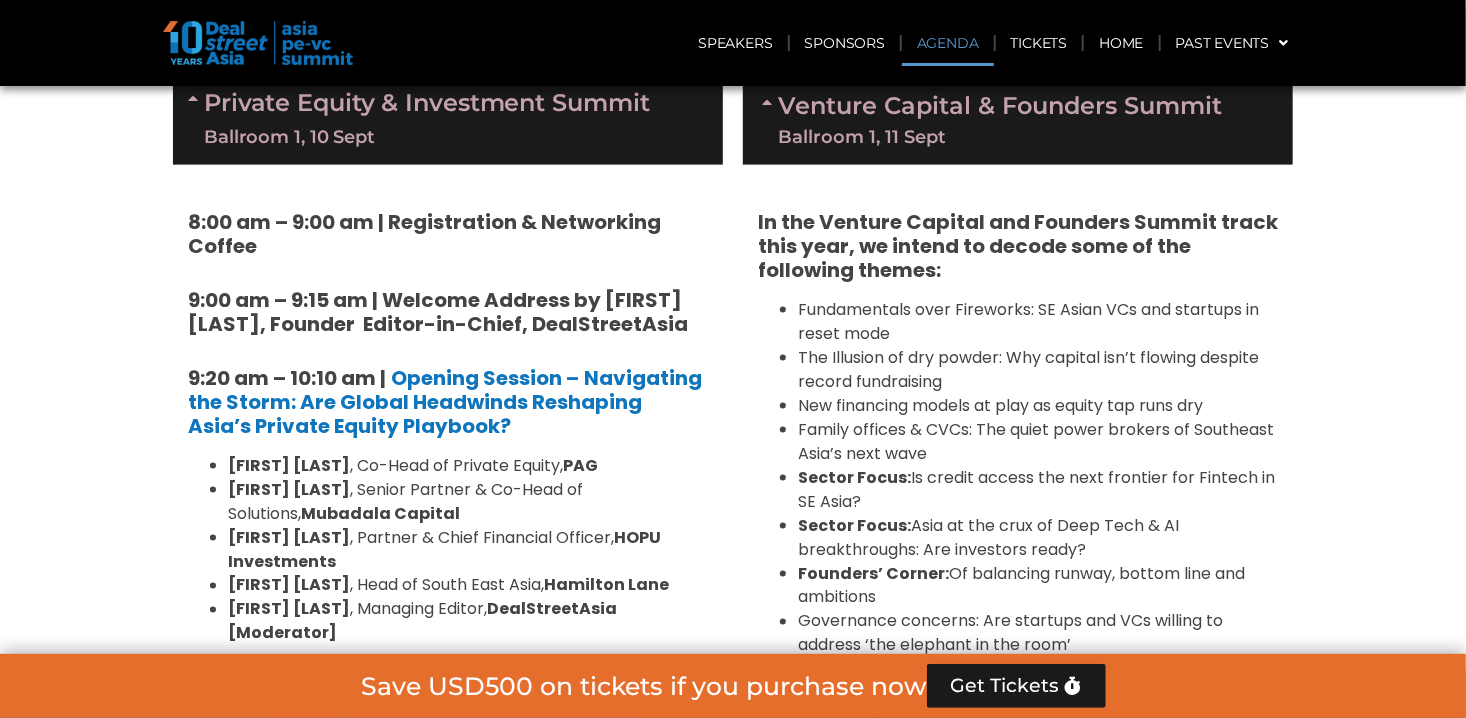 click on "Ballroom 1, 11 Sept" at bounding box center (1026, 137) 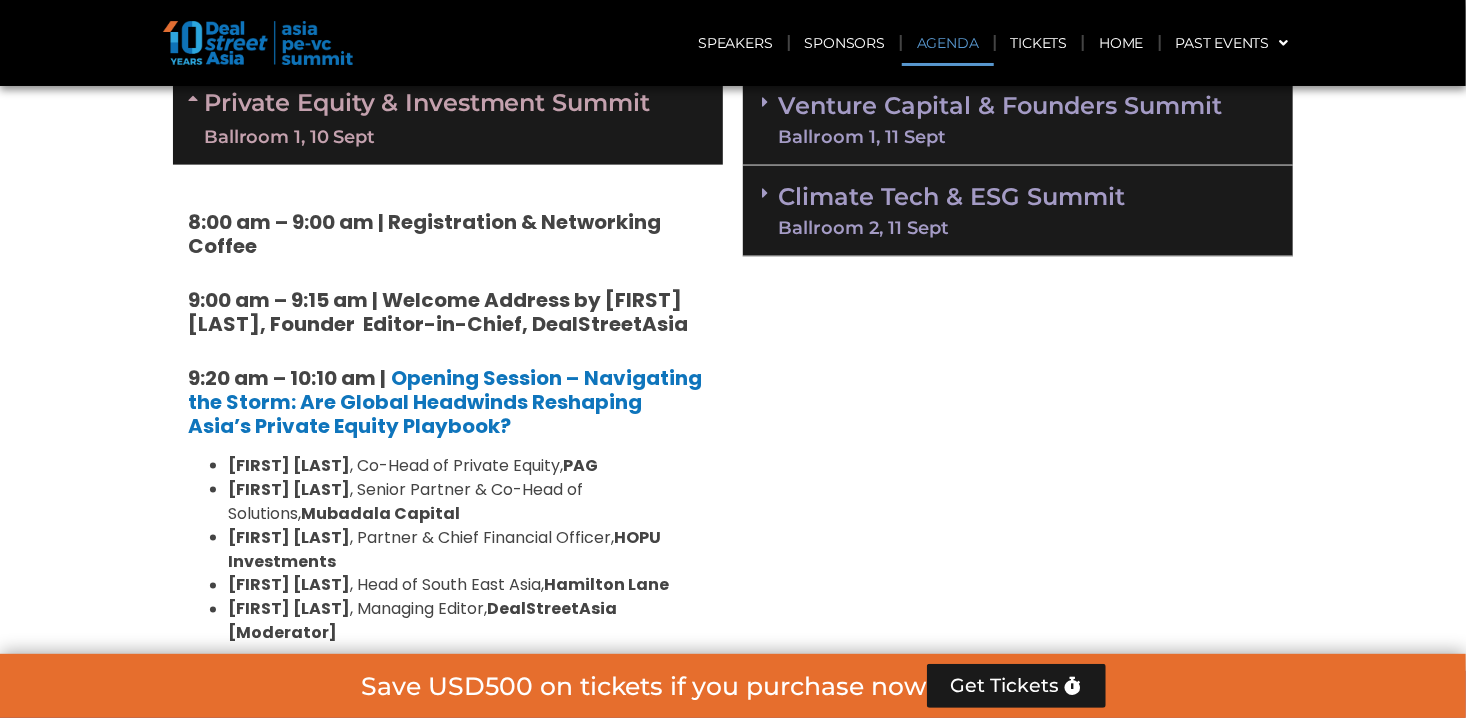 click on "Ballroom 1, 10 Sept" at bounding box center (456, 137) 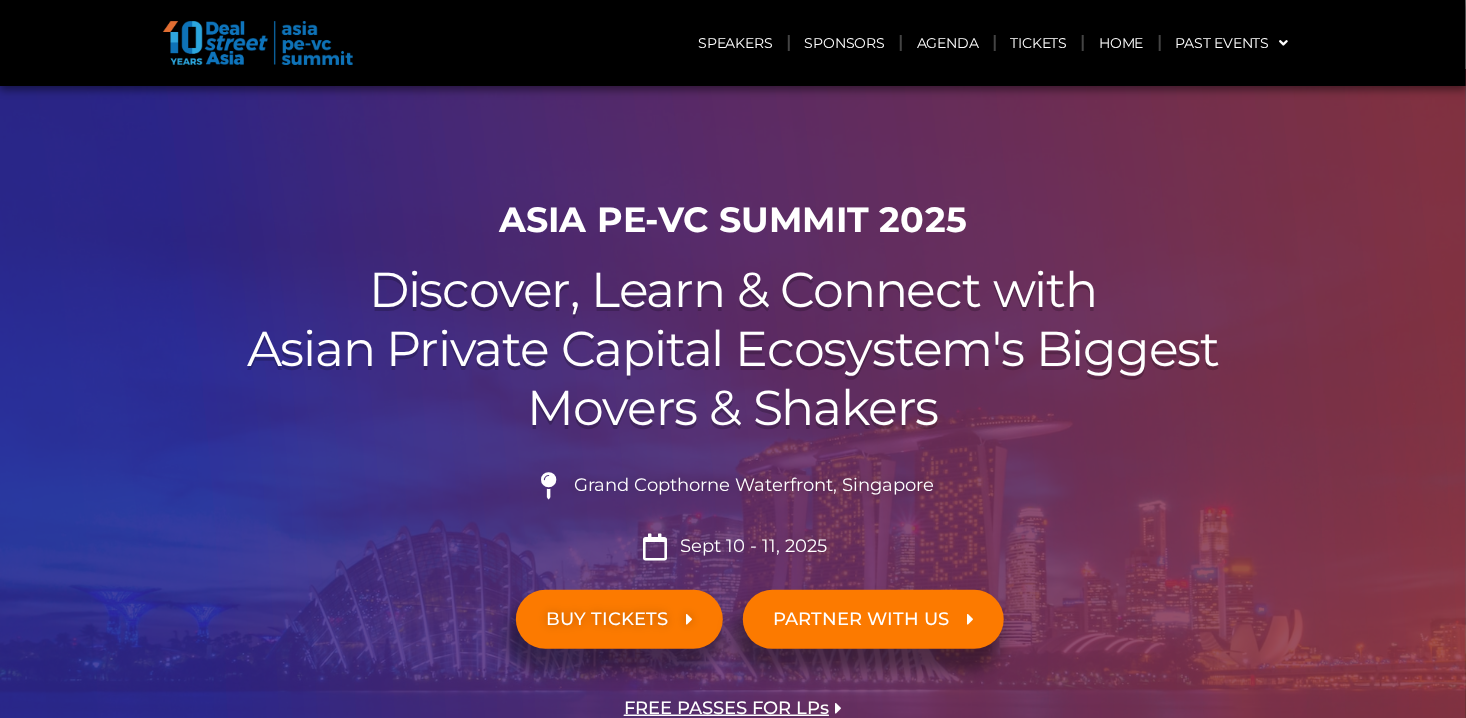 scroll, scrollTop: 0, scrollLeft: 0, axis: both 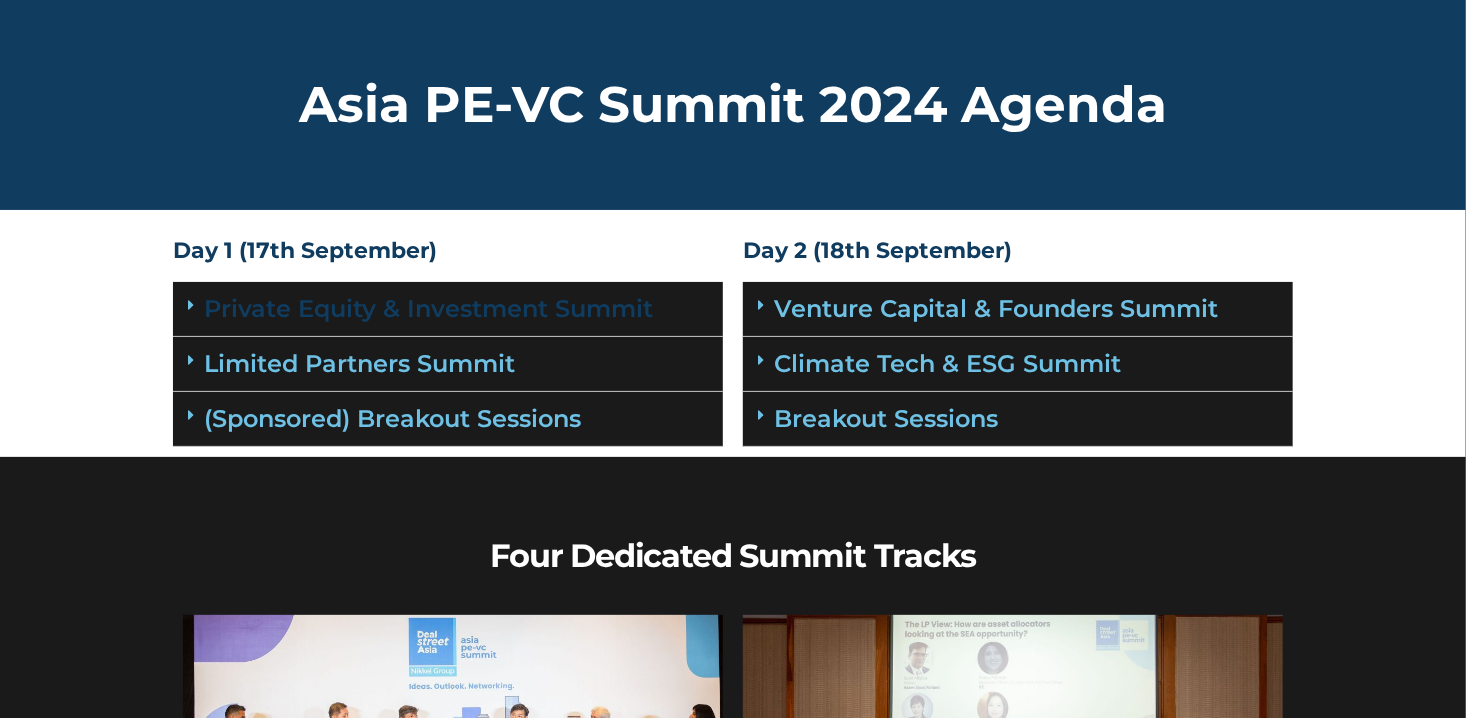 click on "Private Equity & Investment Summit" at bounding box center (428, 308) 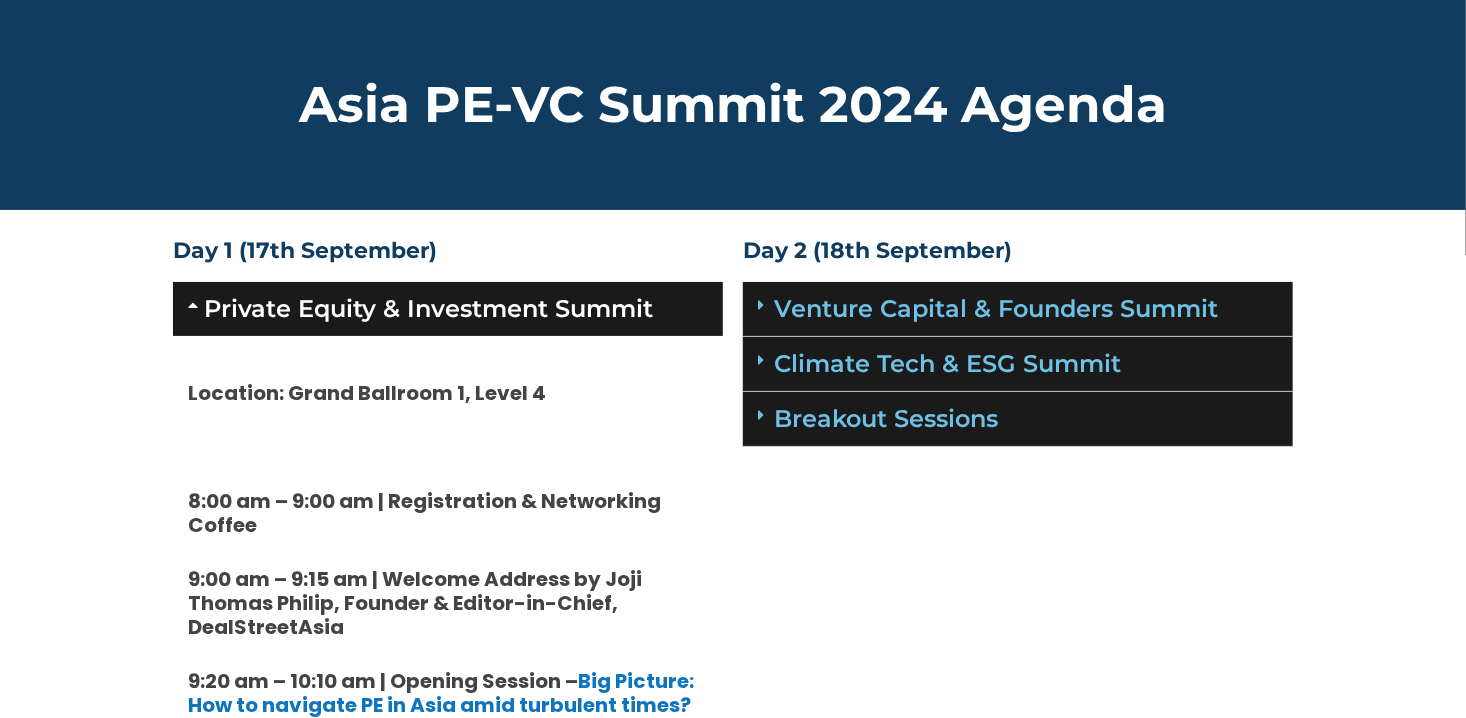 click on "Private Equity & Investment Summit" at bounding box center (428, 308) 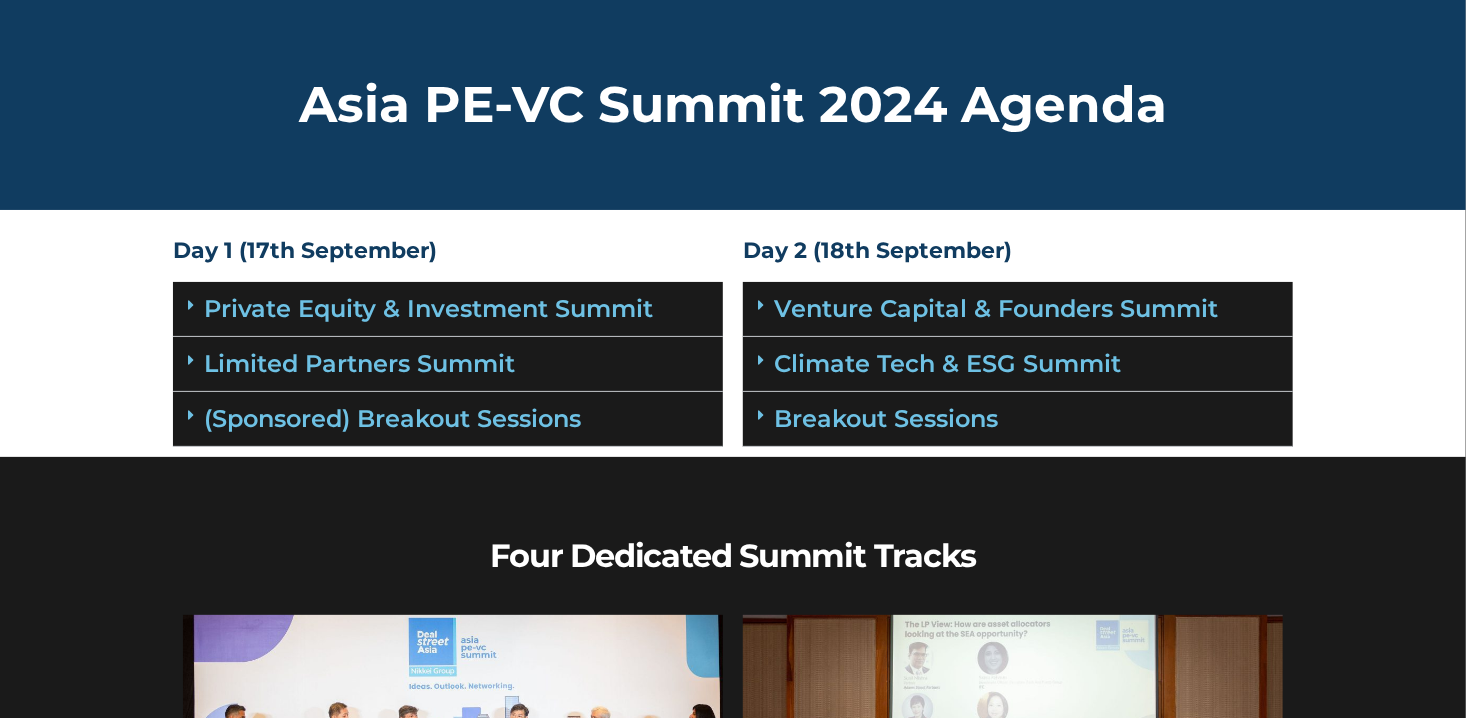 click on "Limited Partners Summit" at bounding box center (448, 364) 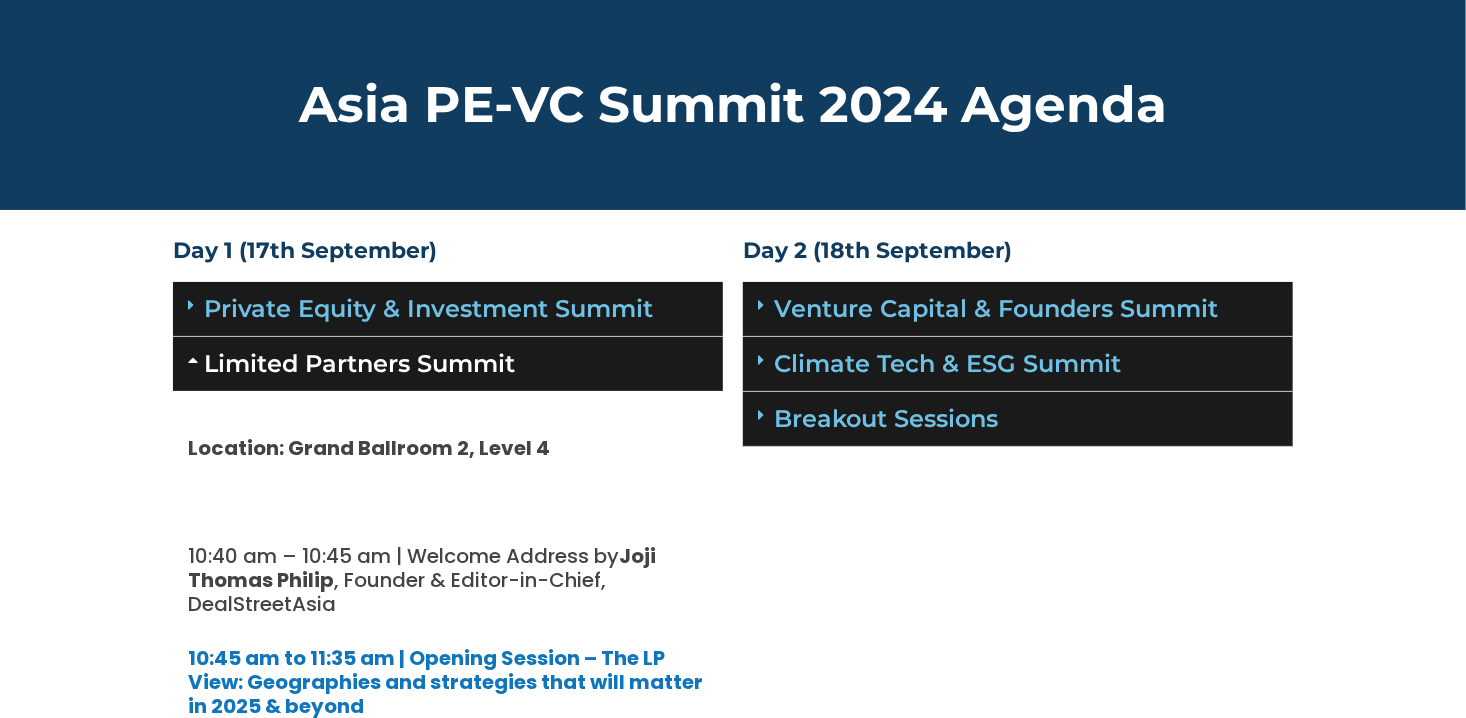 click on "Limited Partners Summit" at bounding box center [359, 363] 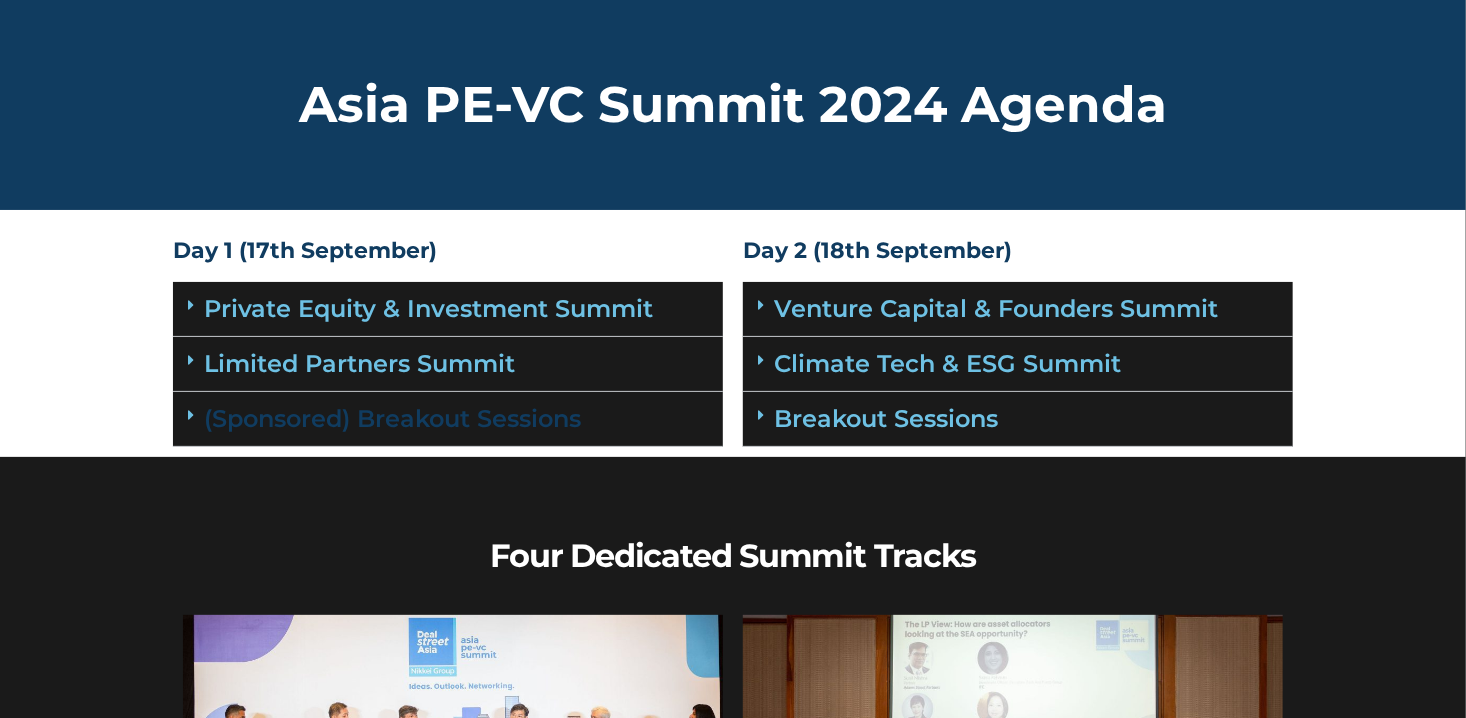 click on "(Sponsored) Breakout Sessions" at bounding box center [392, 418] 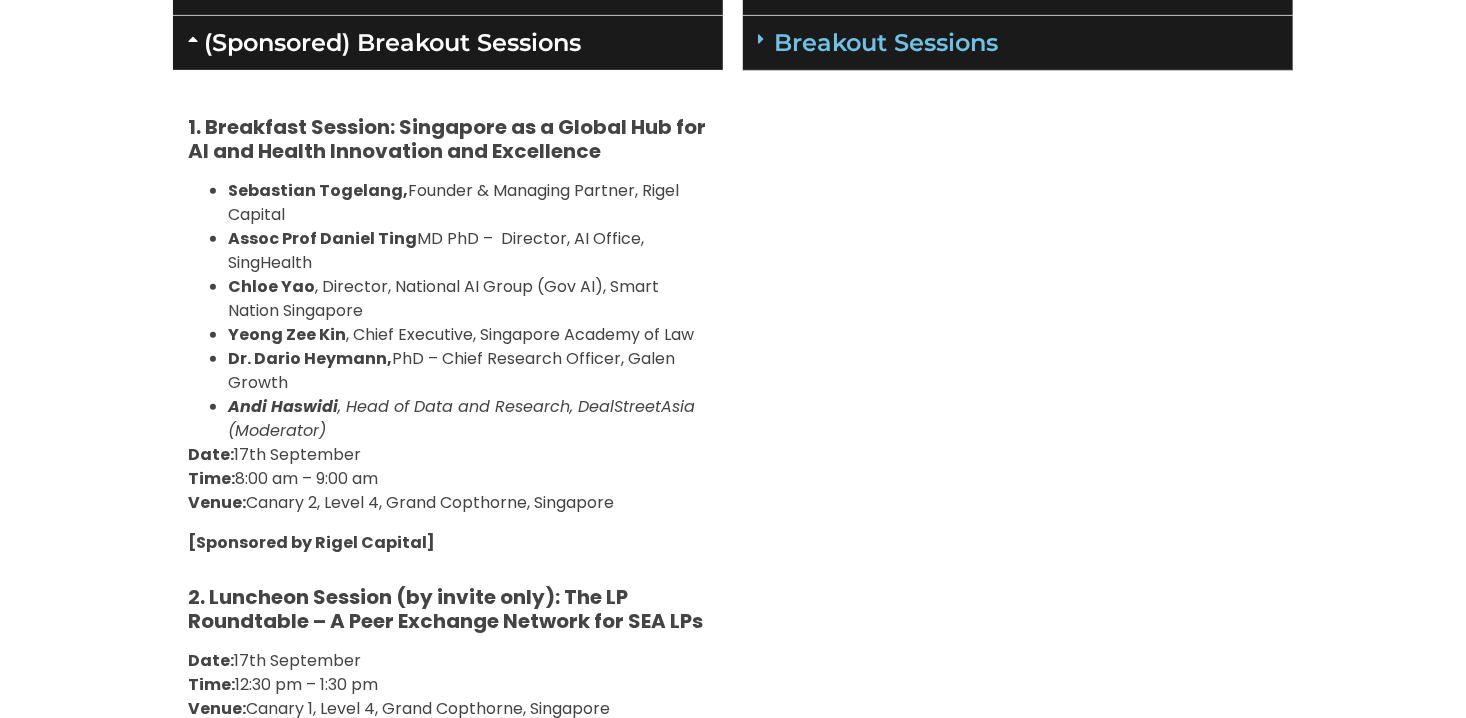 scroll, scrollTop: 400, scrollLeft: 0, axis: vertical 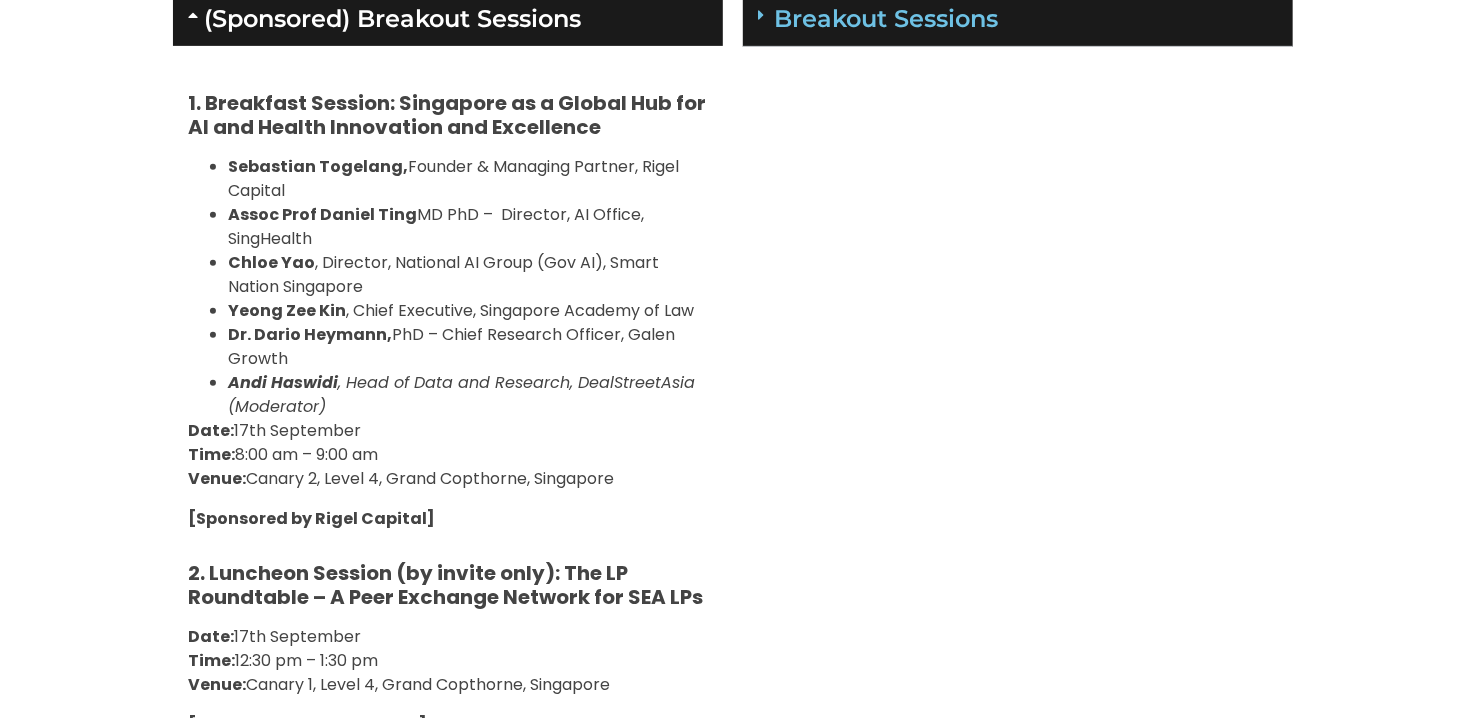 drag, startPoint x: 464, startPoint y: 334, endPoint x: 736, endPoint y: 338, distance: 272.02942 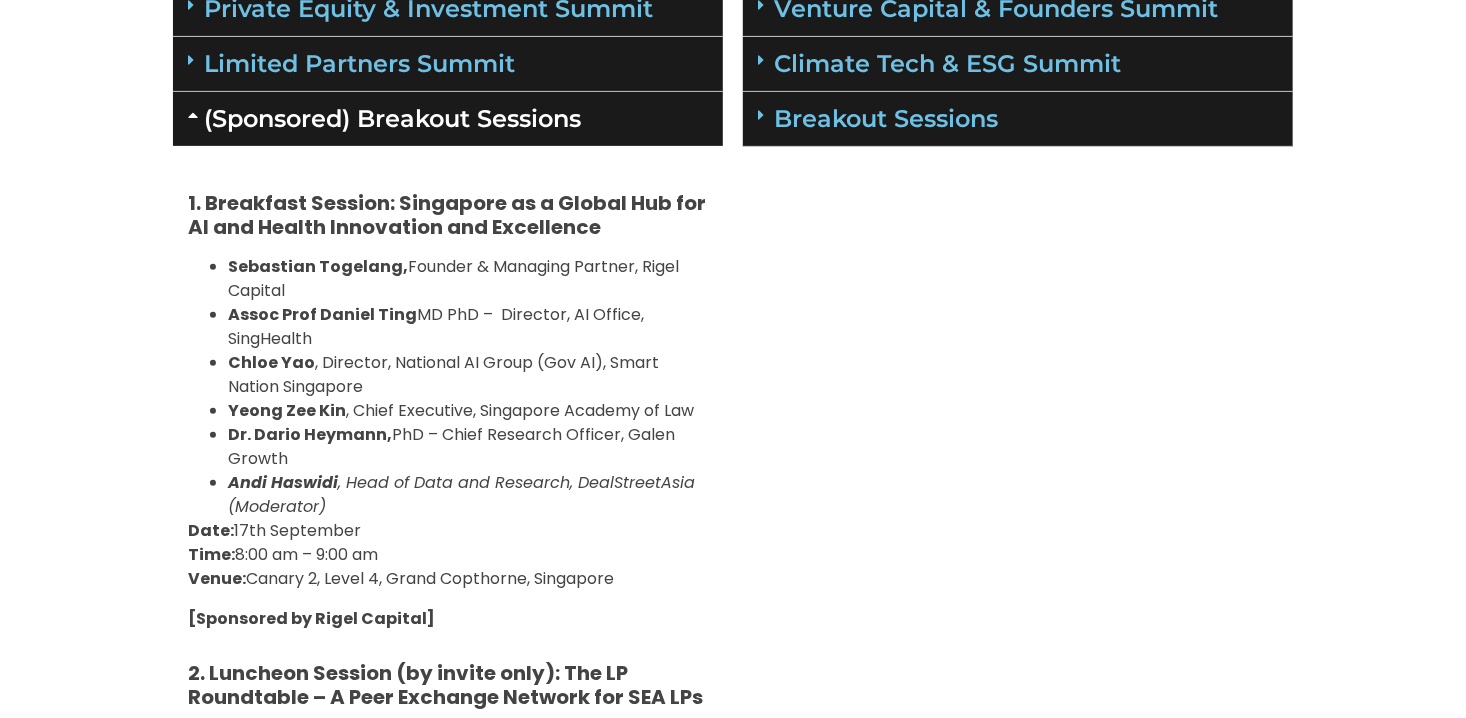 scroll, scrollTop: 200, scrollLeft: 0, axis: vertical 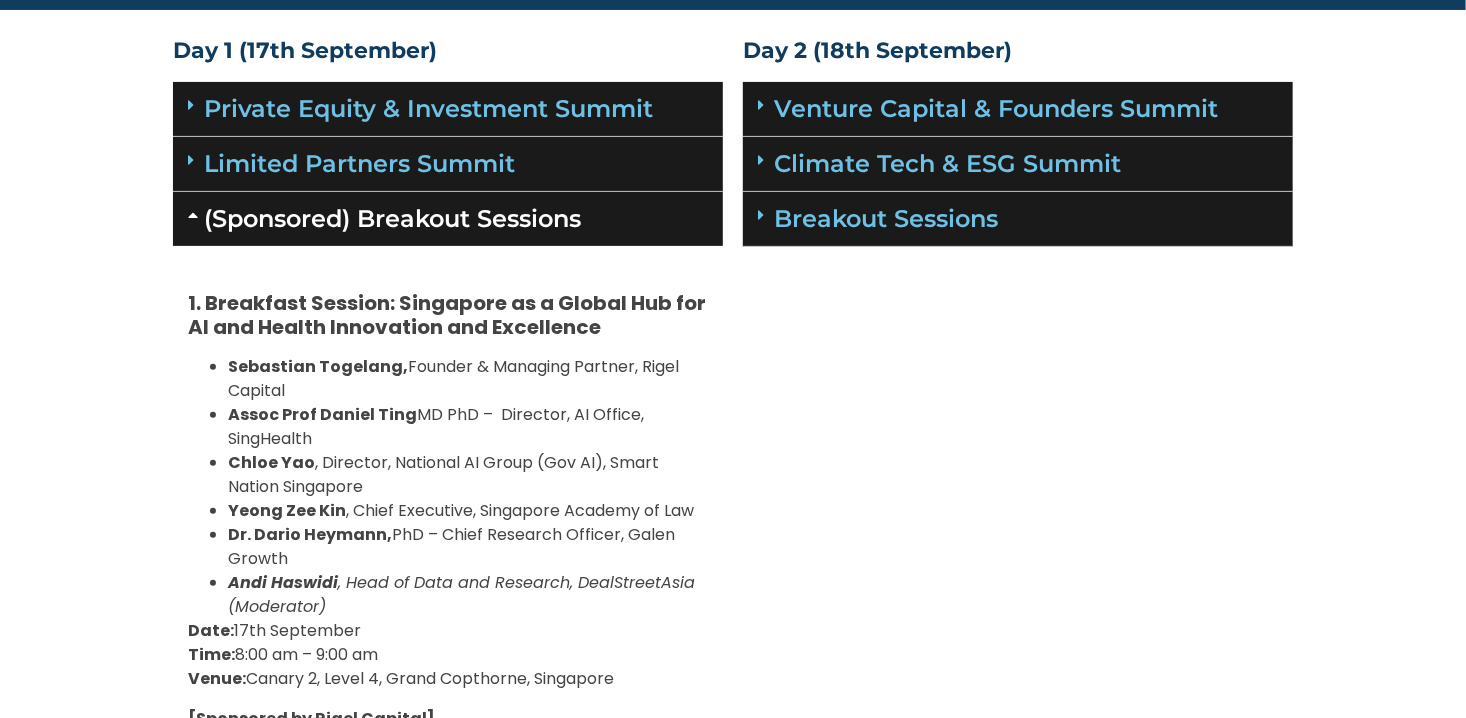 click on "(Sponsored) Breakout Sessions" at bounding box center [392, 218] 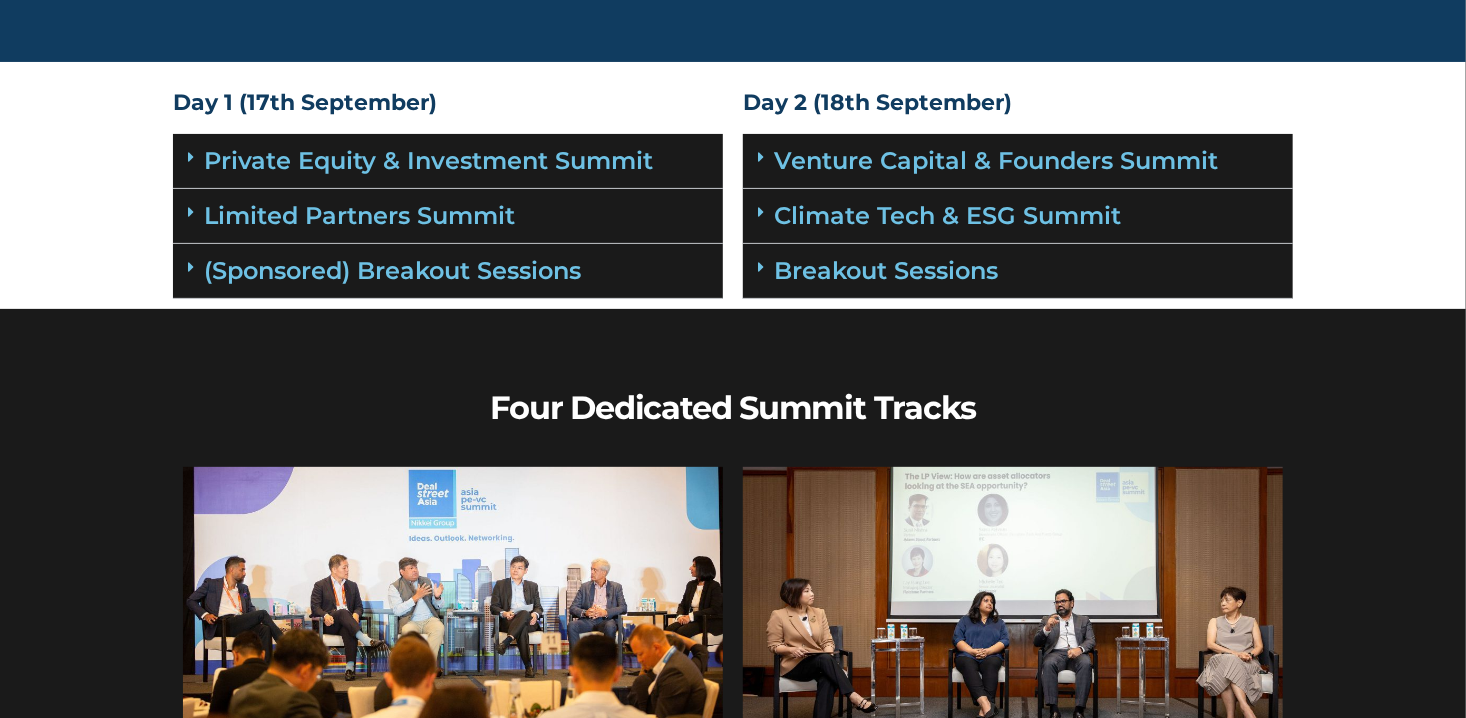 scroll, scrollTop: 100, scrollLeft: 0, axis: vertical 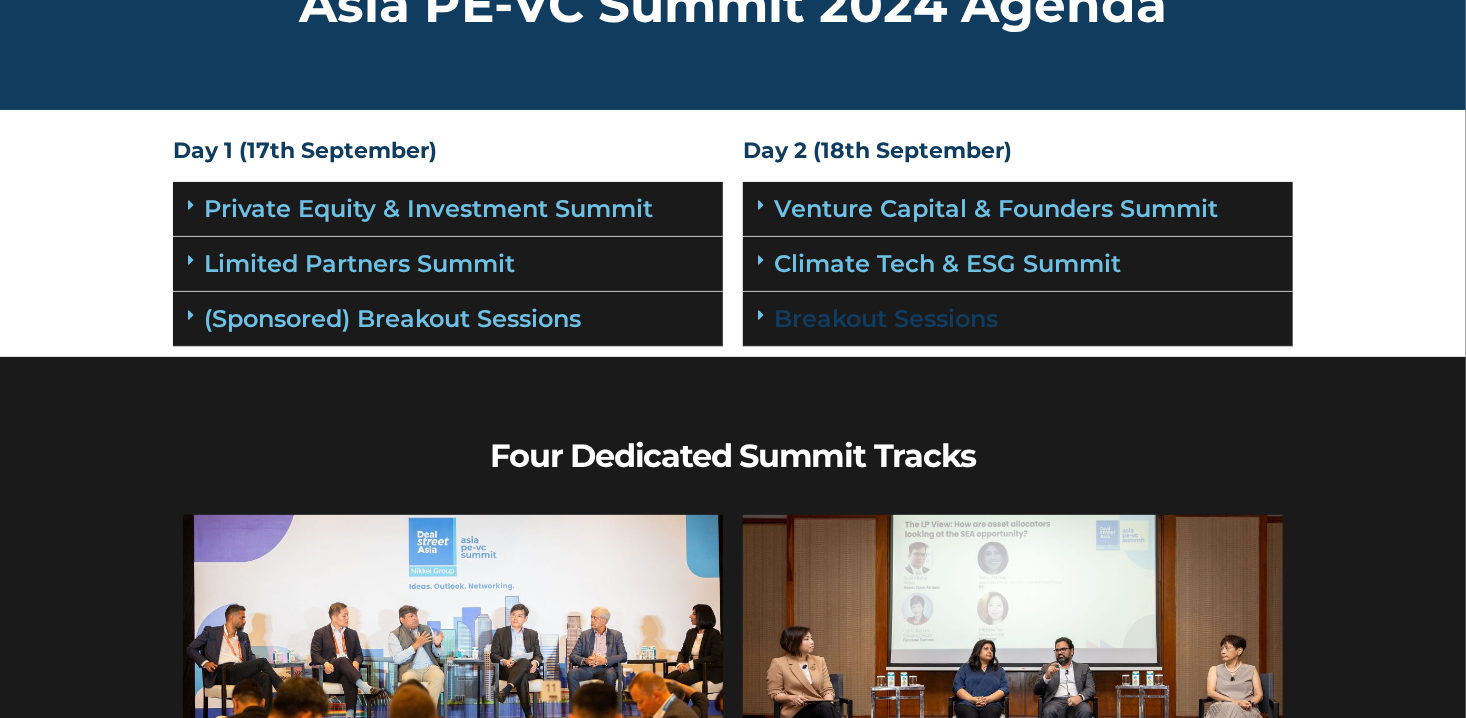 click on "Breakout Sessions" at bounding box center (886, 318) 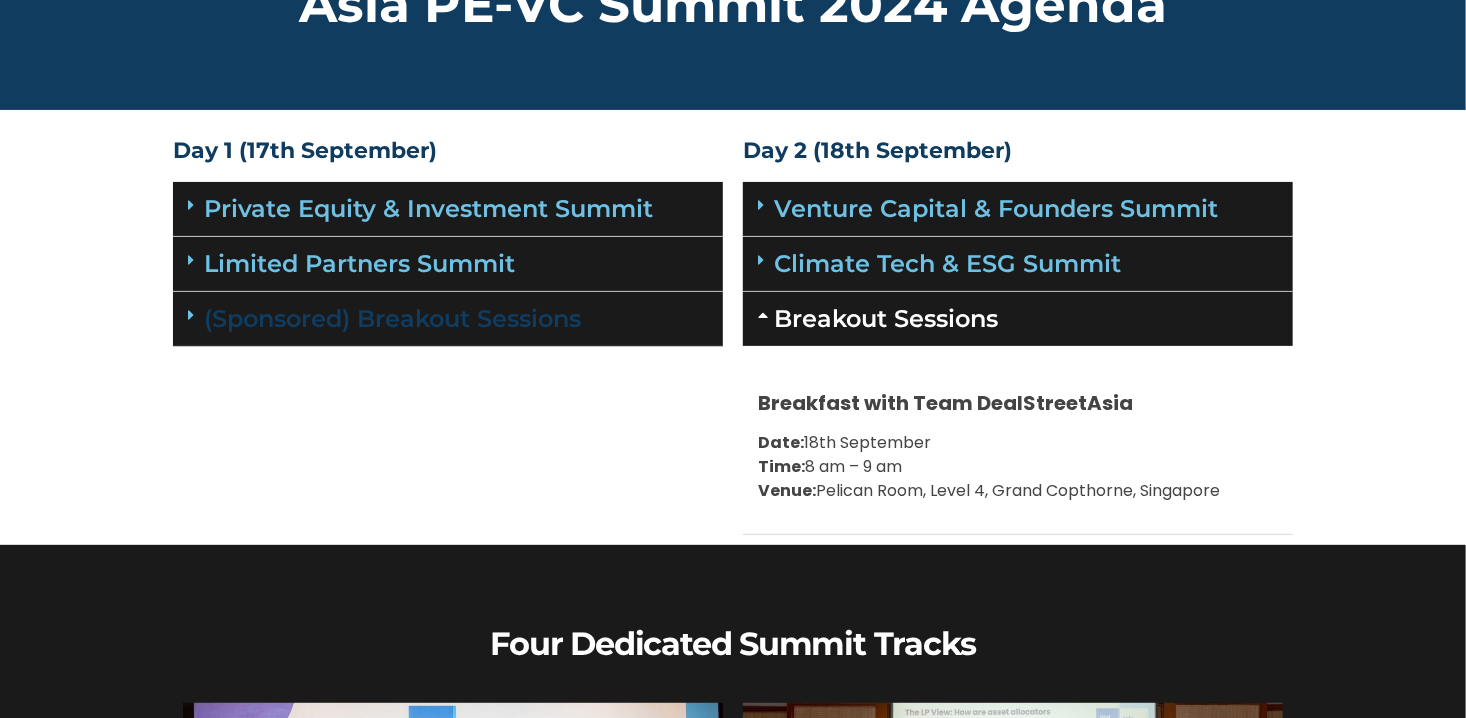 click on "(Sponsored) Breakout Sessions" at bounding box center (392, 318) 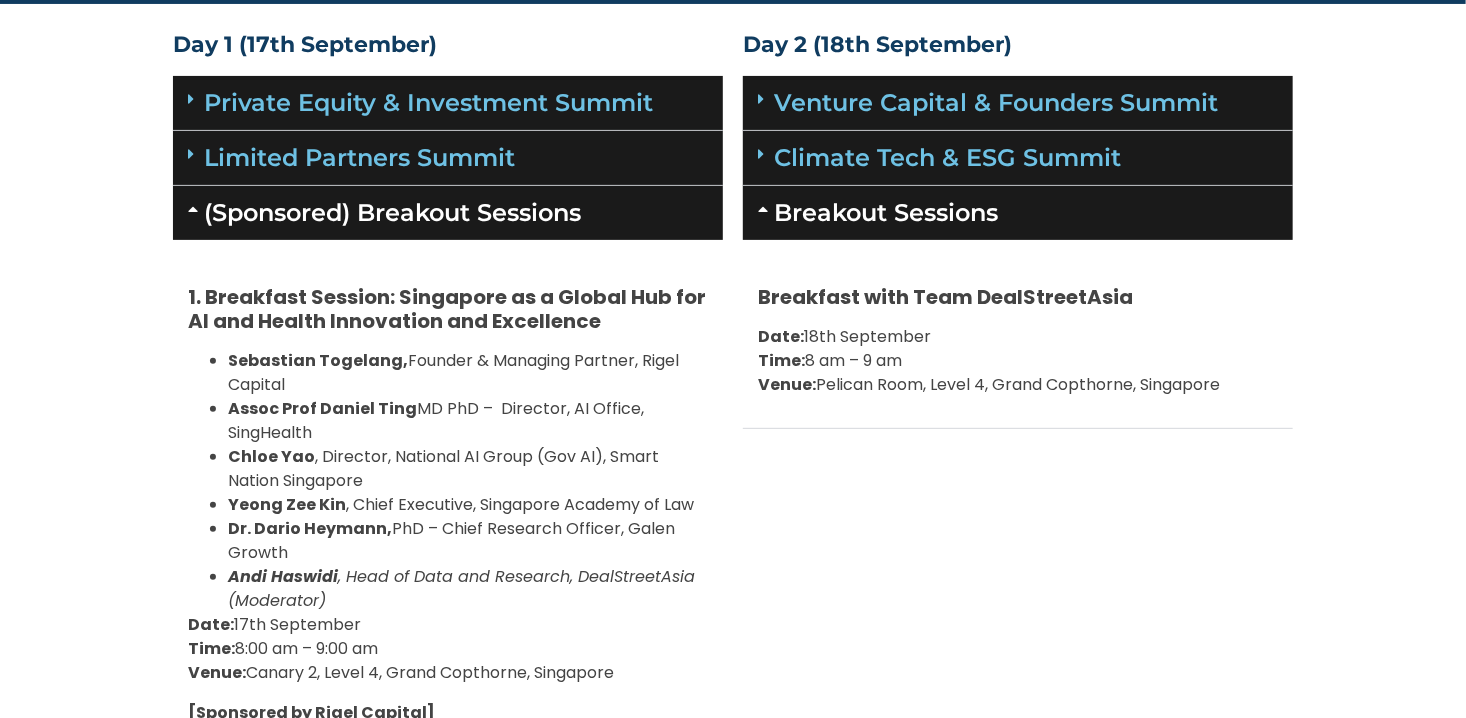 scroll, scrollTop: 200, scrollLeft: 0, axis: vertical 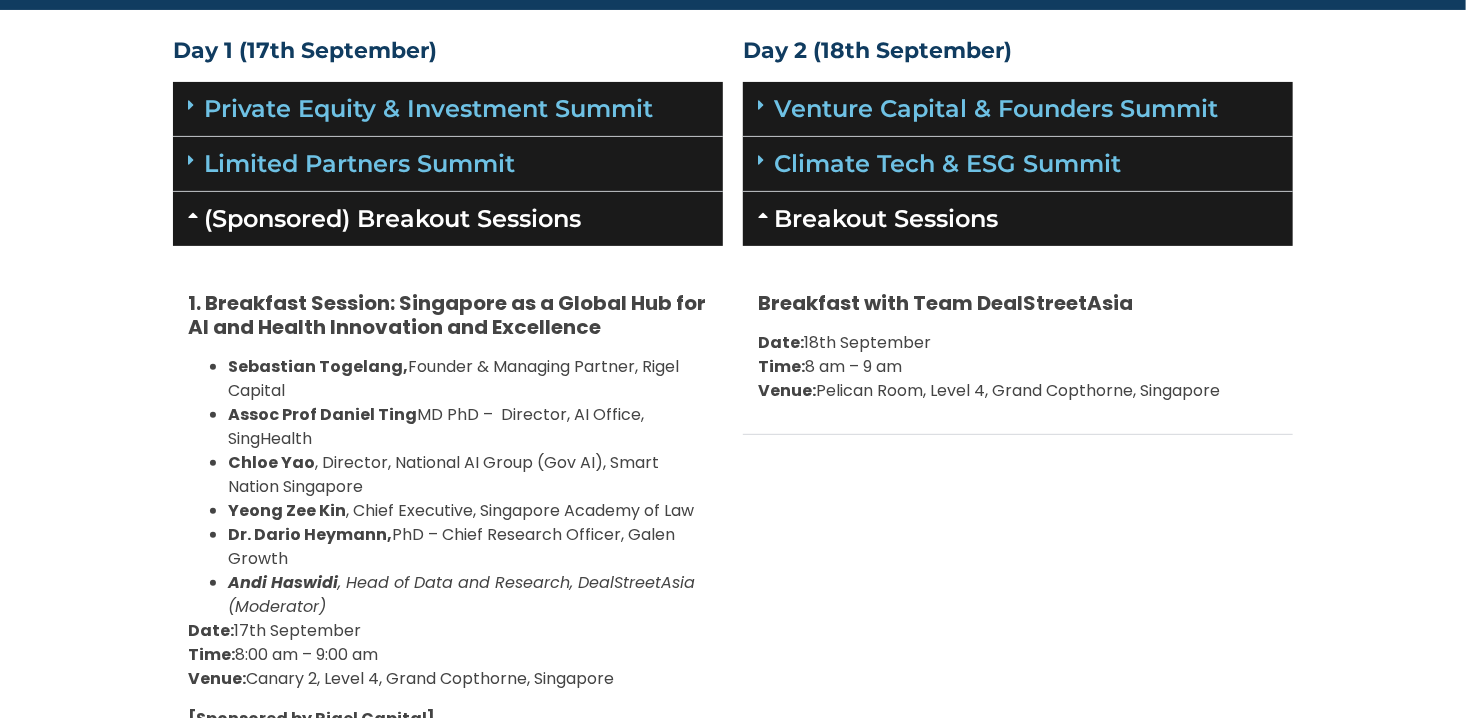 click on "(Sponsored) Breakout Sessions" at bounding box center (448, 219) 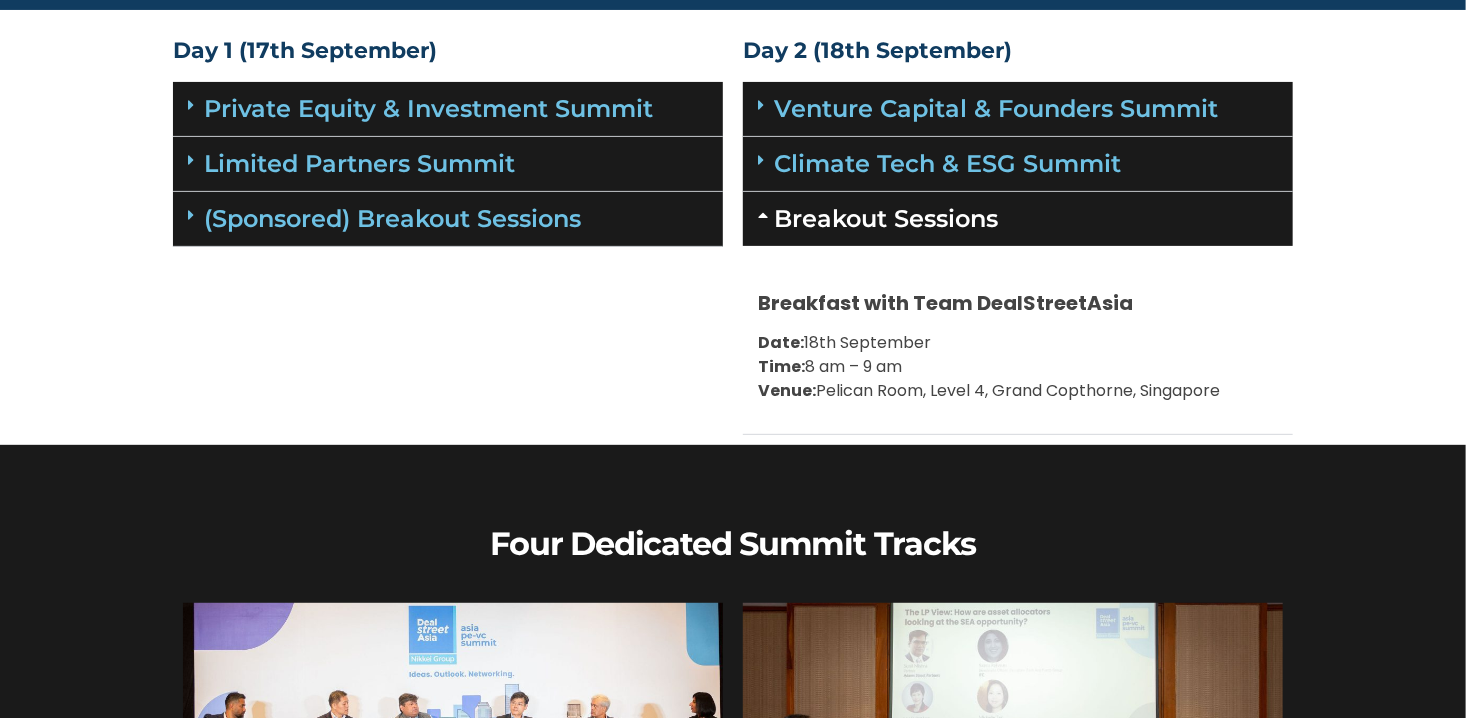 click at bounding box center [766, 215] 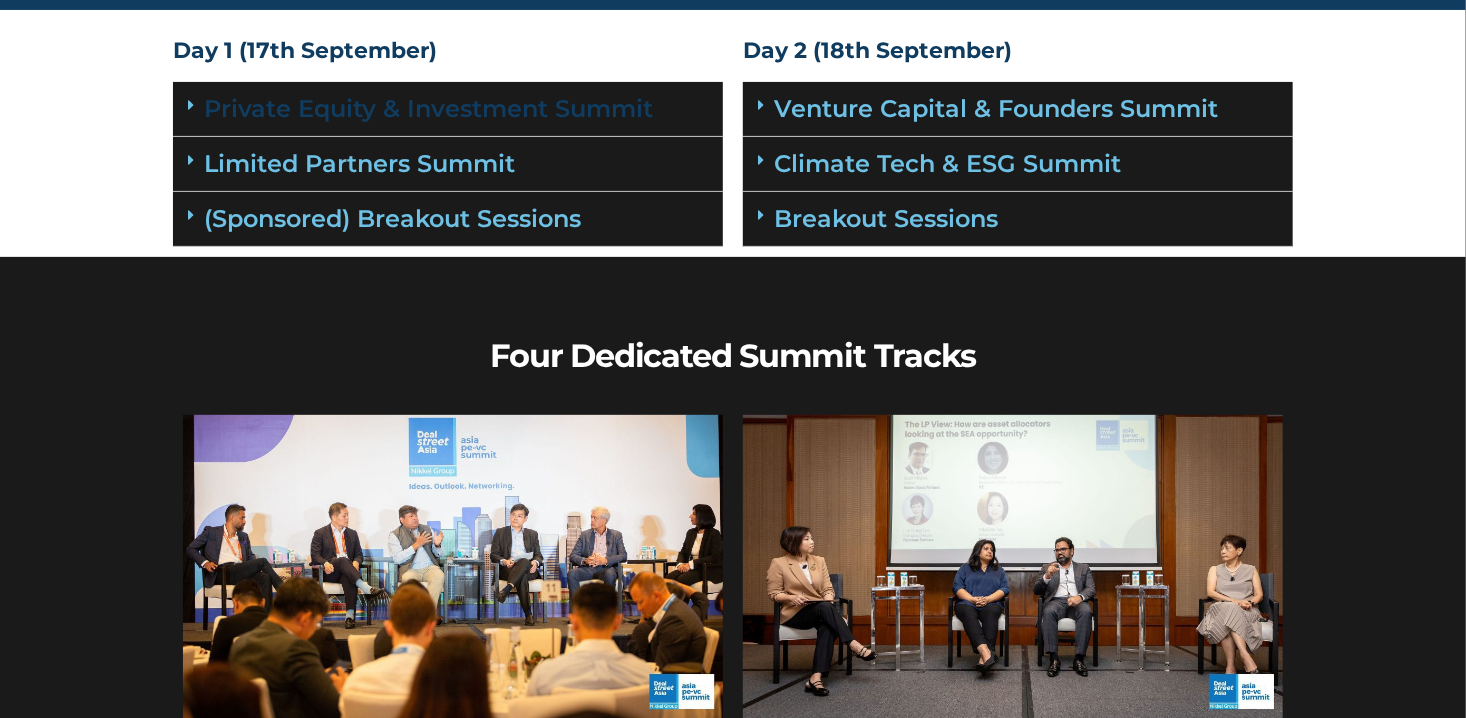 click on "Private Equity & Investment Summit" at bounding box center (428, 108) 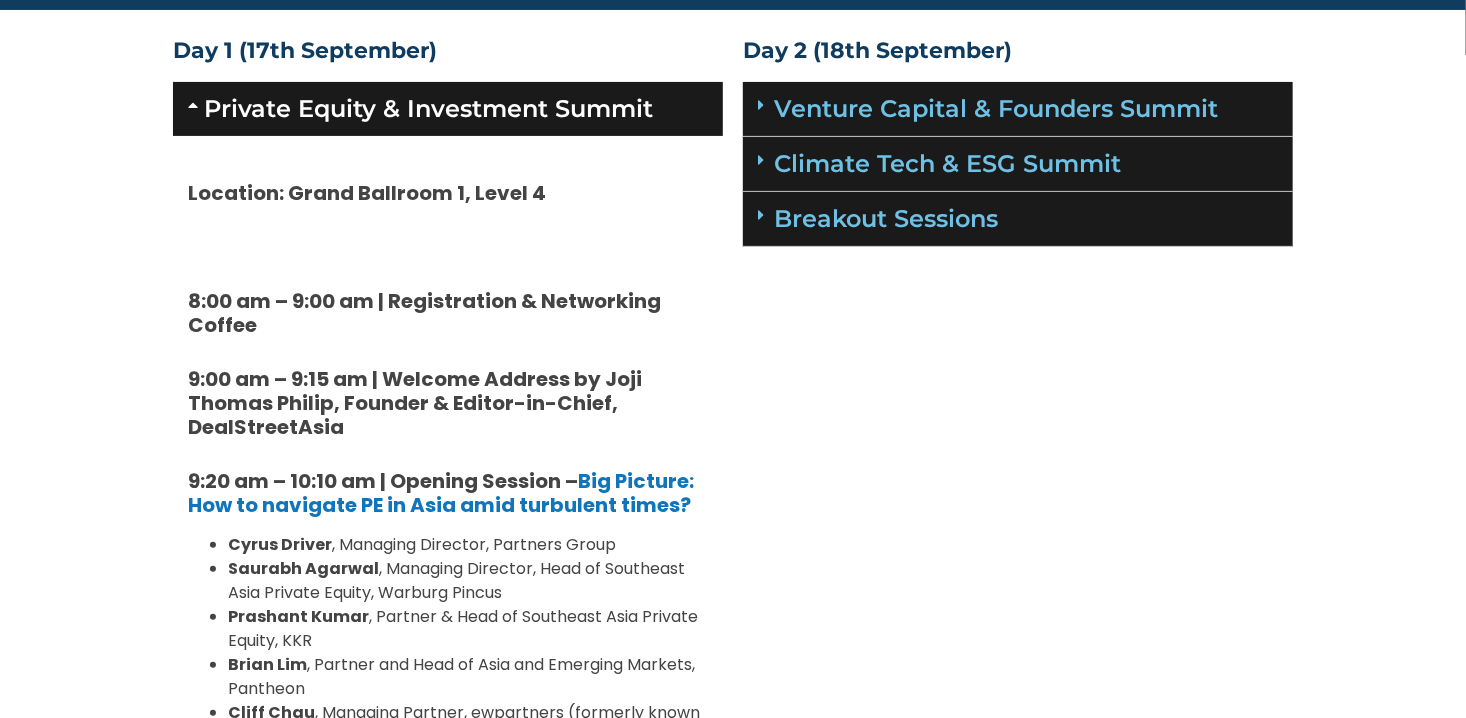 click on "Private Equity & Investment Summit" at bounding box center [428, 108] 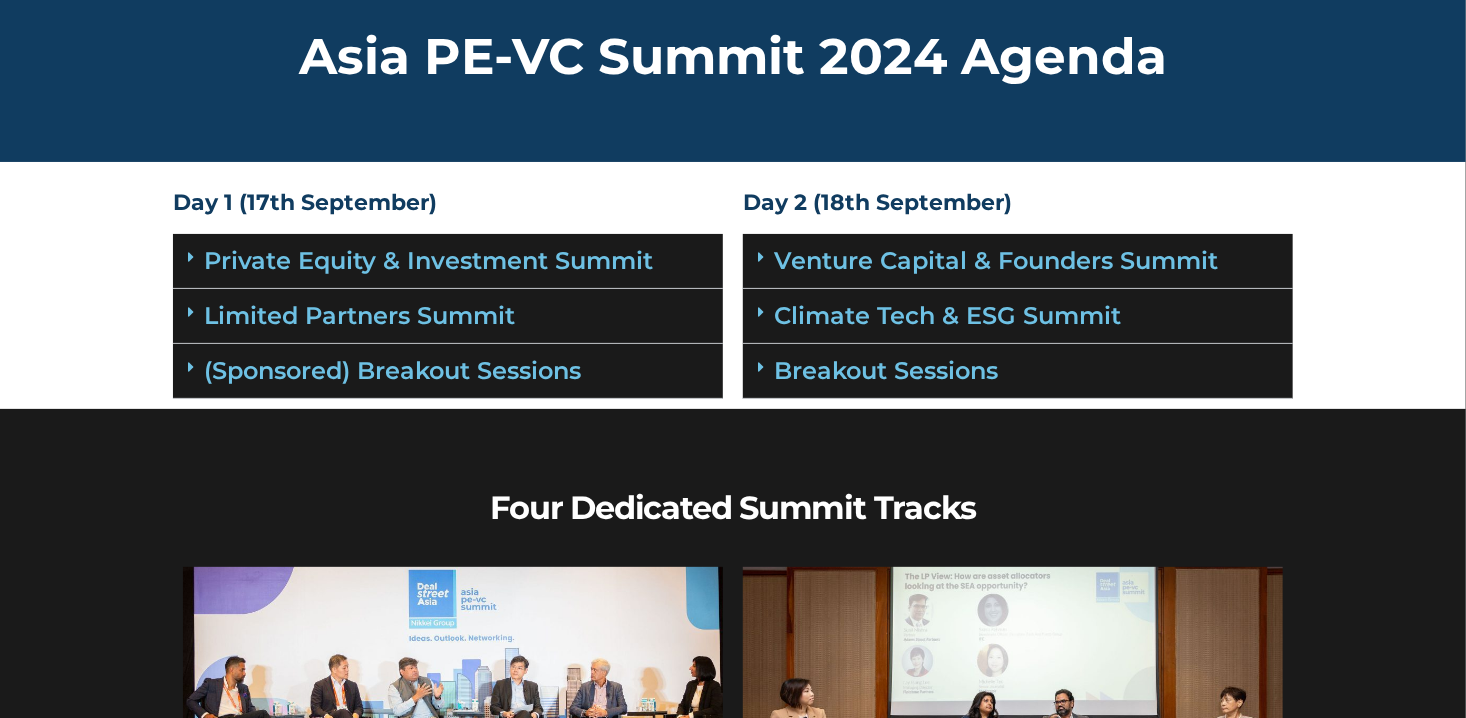 scroll, scrollTop: 0, scrollLeft: 0, axis: both 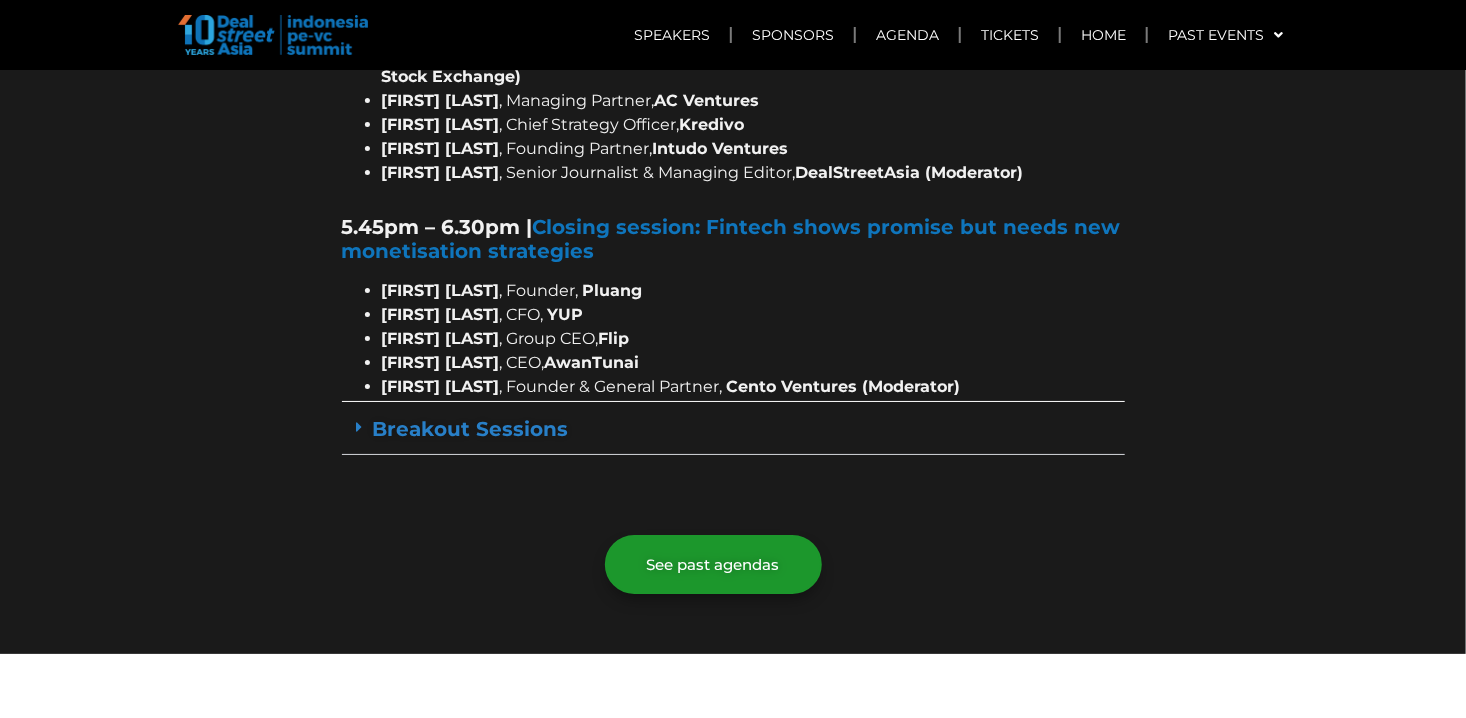 click on "Breakout Sessions" at bounding box center [471, 429] 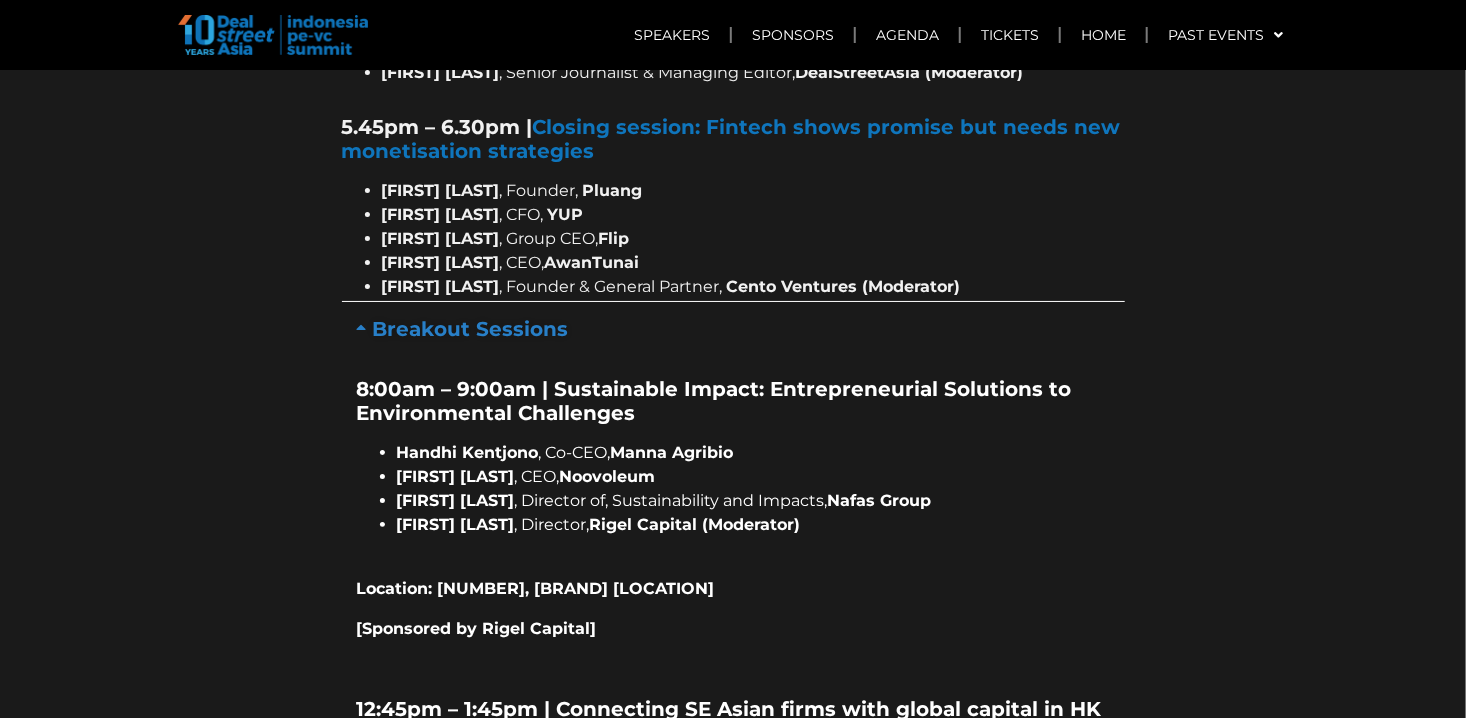 scroll, scrollTop: 3600, scrollLeft: 0, axis: vertical 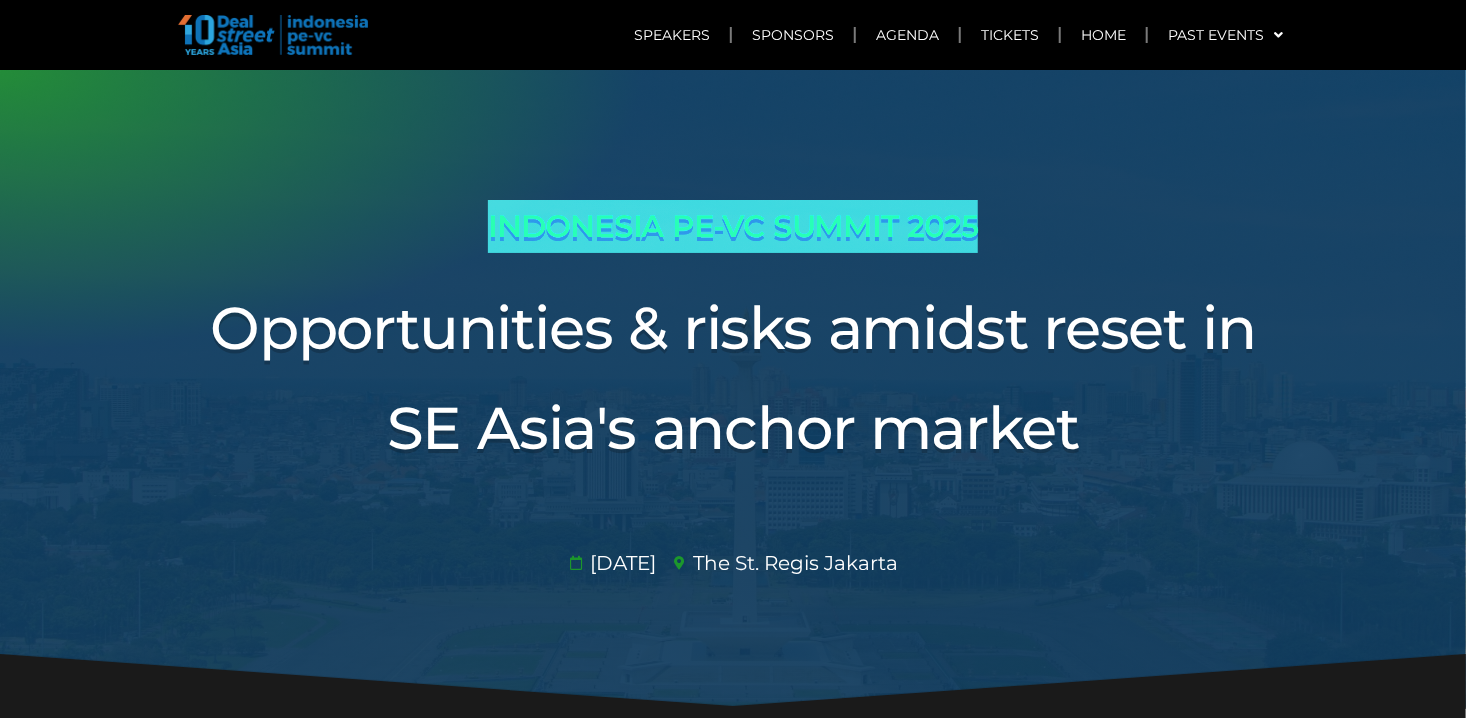 drag, startPoint x: 475, startPoint y: 224, endPoint x: 1032, endPoint y: 220, distance: 557.01434 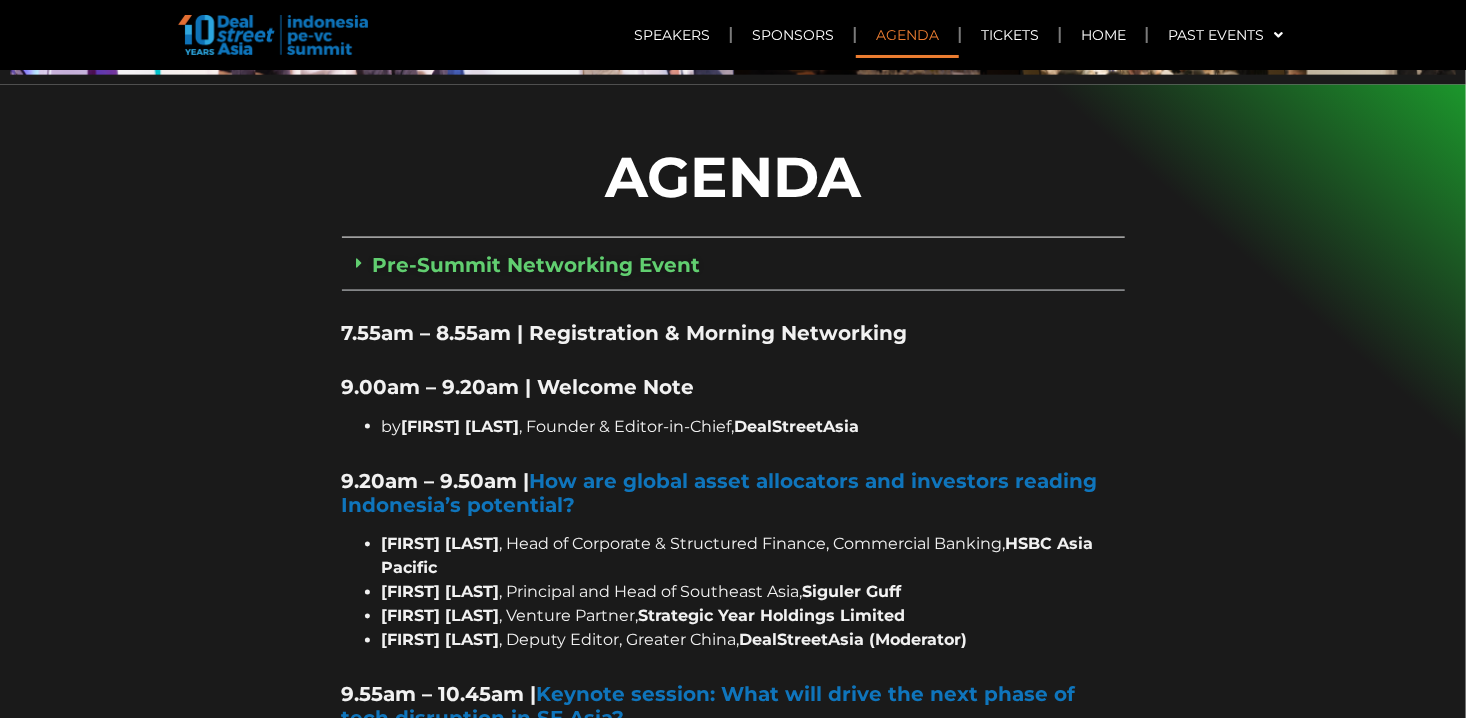 scroll, scrollTop: 1300, scrollLeft: 0, axis: vertical 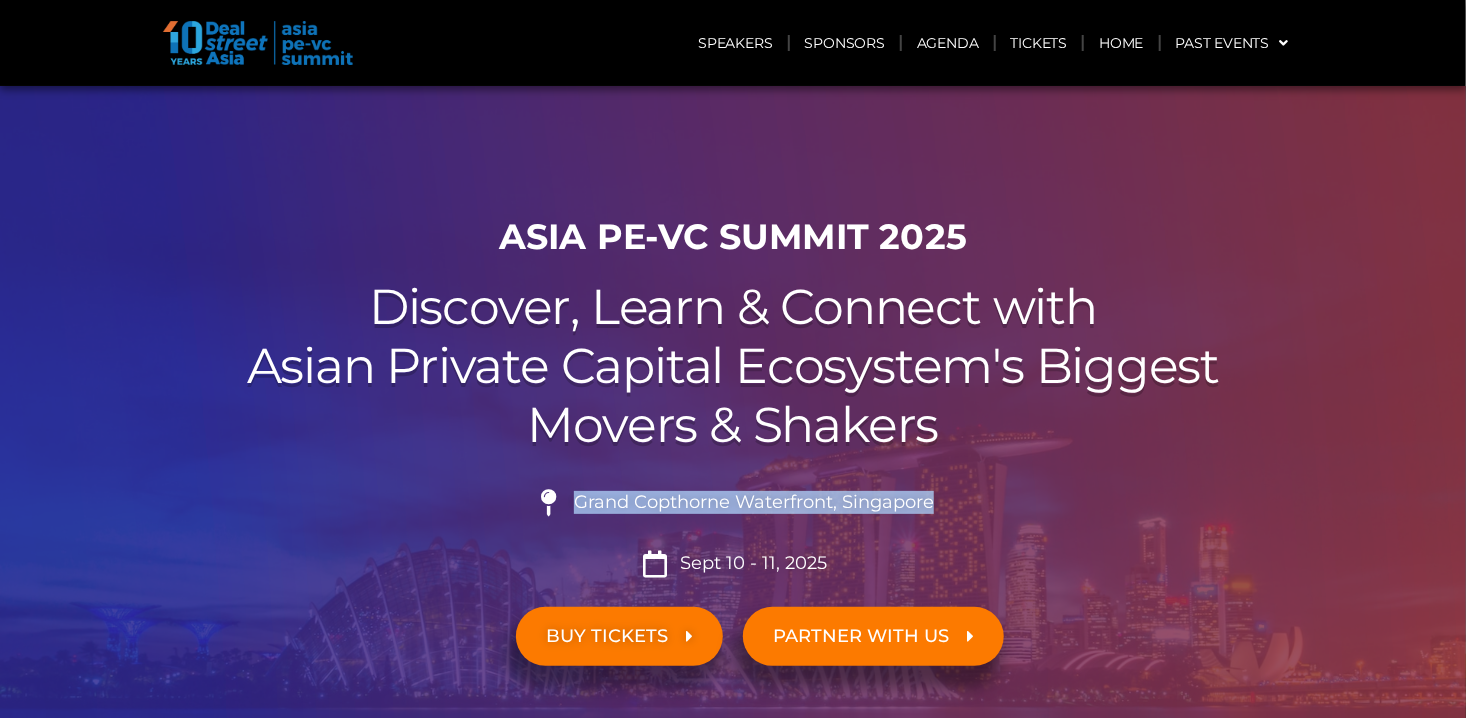 drag, startPoint x: 573, startPoint y: 506, endPoint x: 976, endPoint y: 513, distance: 403.0608 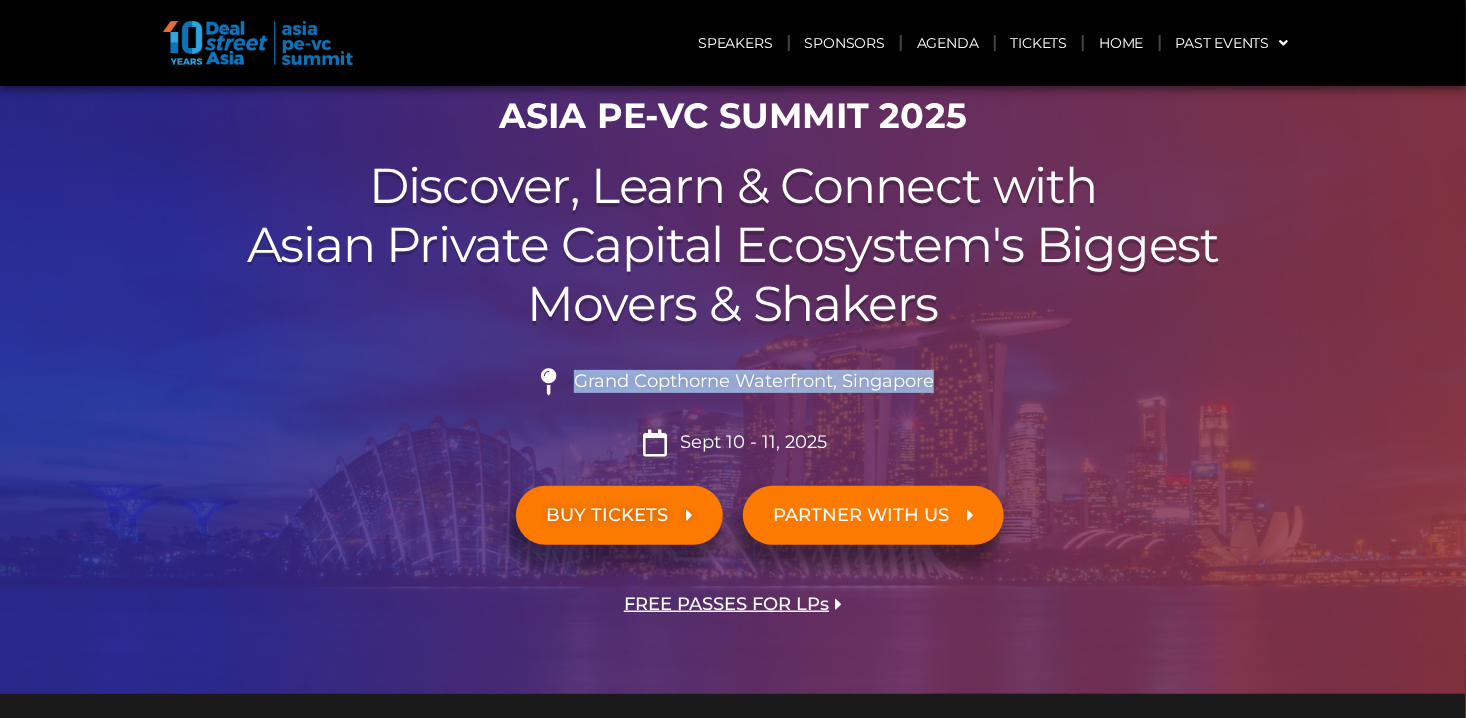 scroll, scrollTop: 200, scrollLeft: 0, axis: vertical 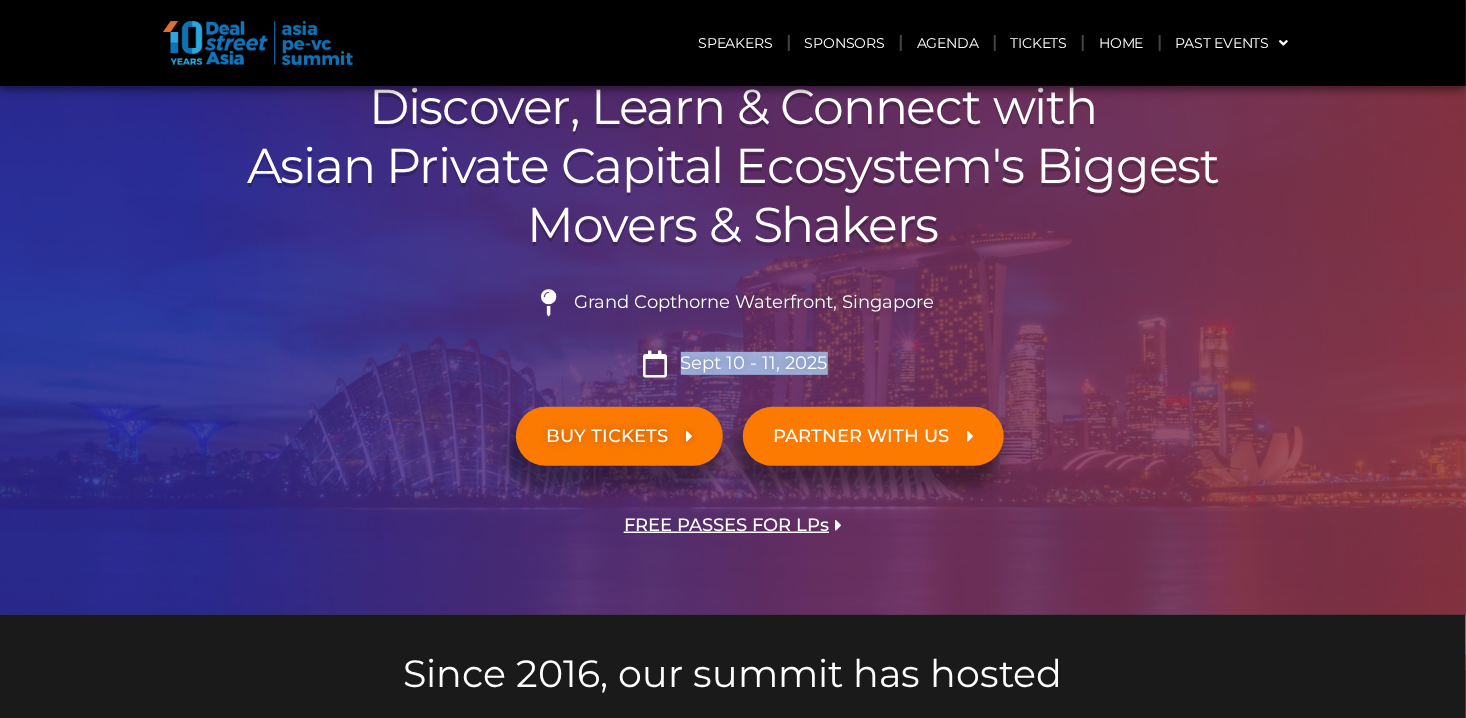 drag, startPoint x: 685, startPoint y: 366, endPoint x: 833, endPoint y: 366, distance: 148 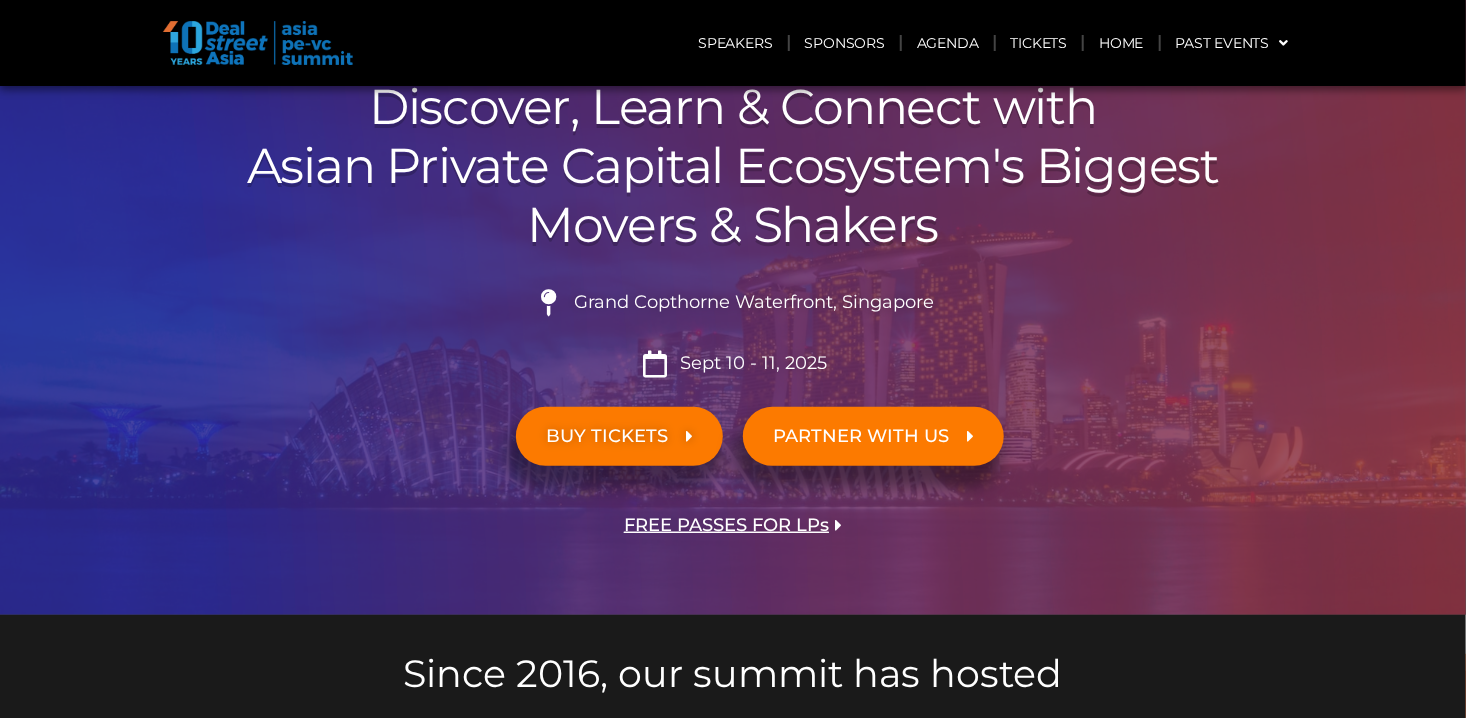click at bounding box center (655, 363) 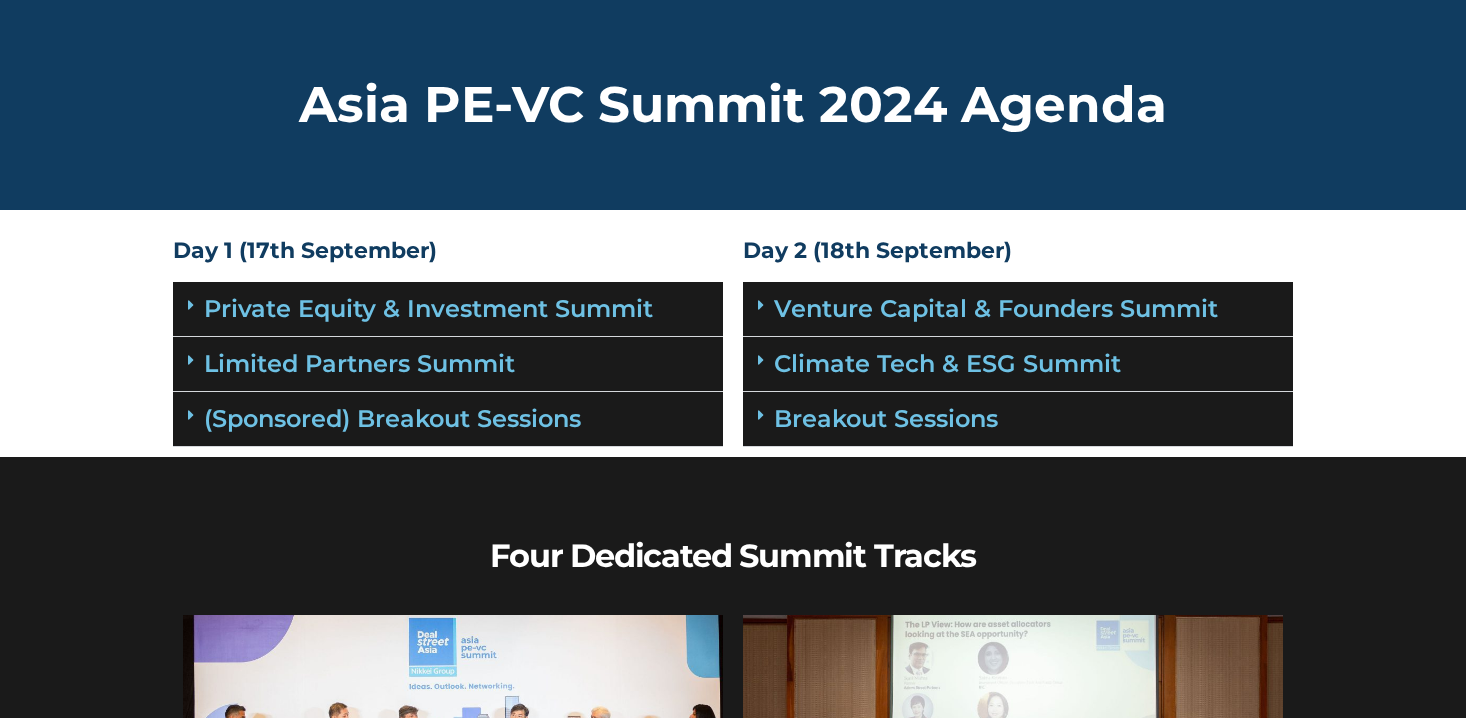 scroll, scrollTop: 0, scrollLeft: 0, axis: both 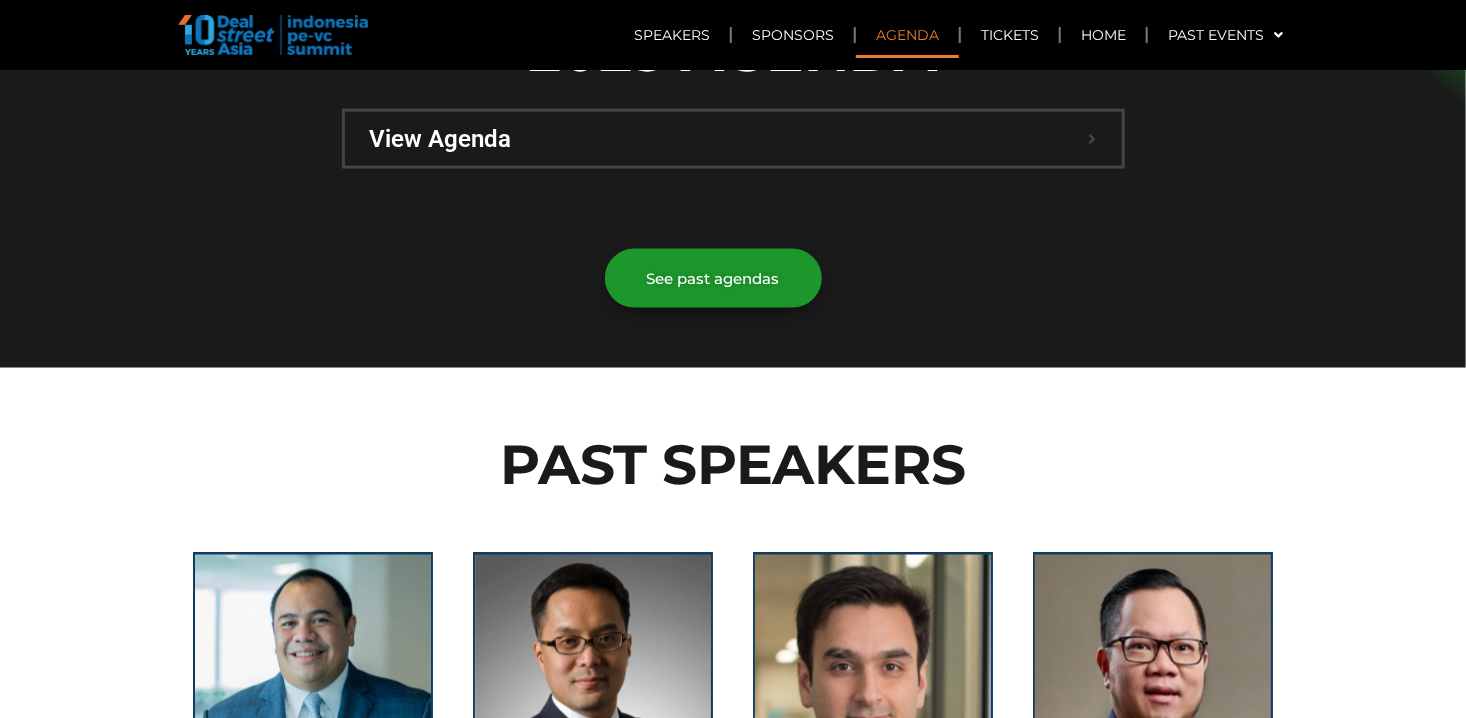 click on "View Agenda" at bounding box center (729, 139) 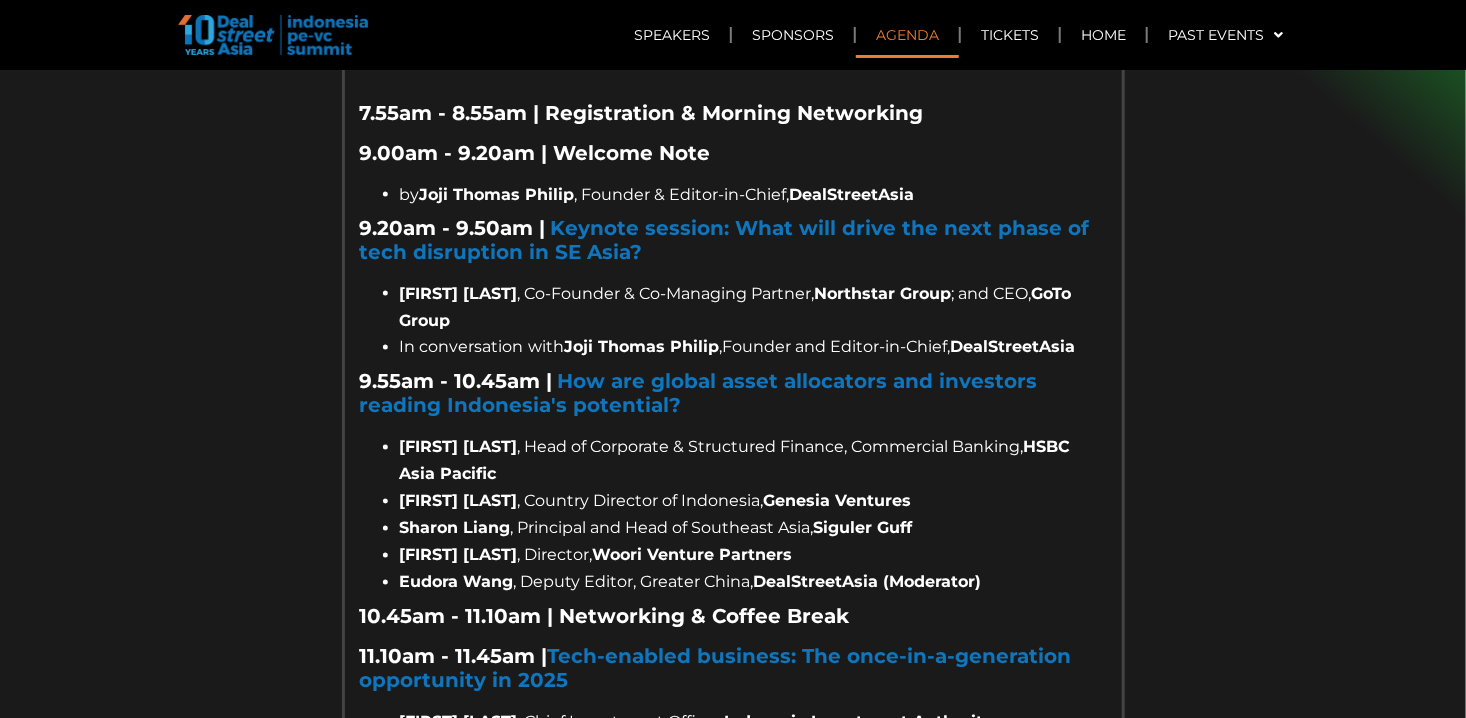 scroll, scrollTop: 1500, scrollLeft: 0, axis: vertical 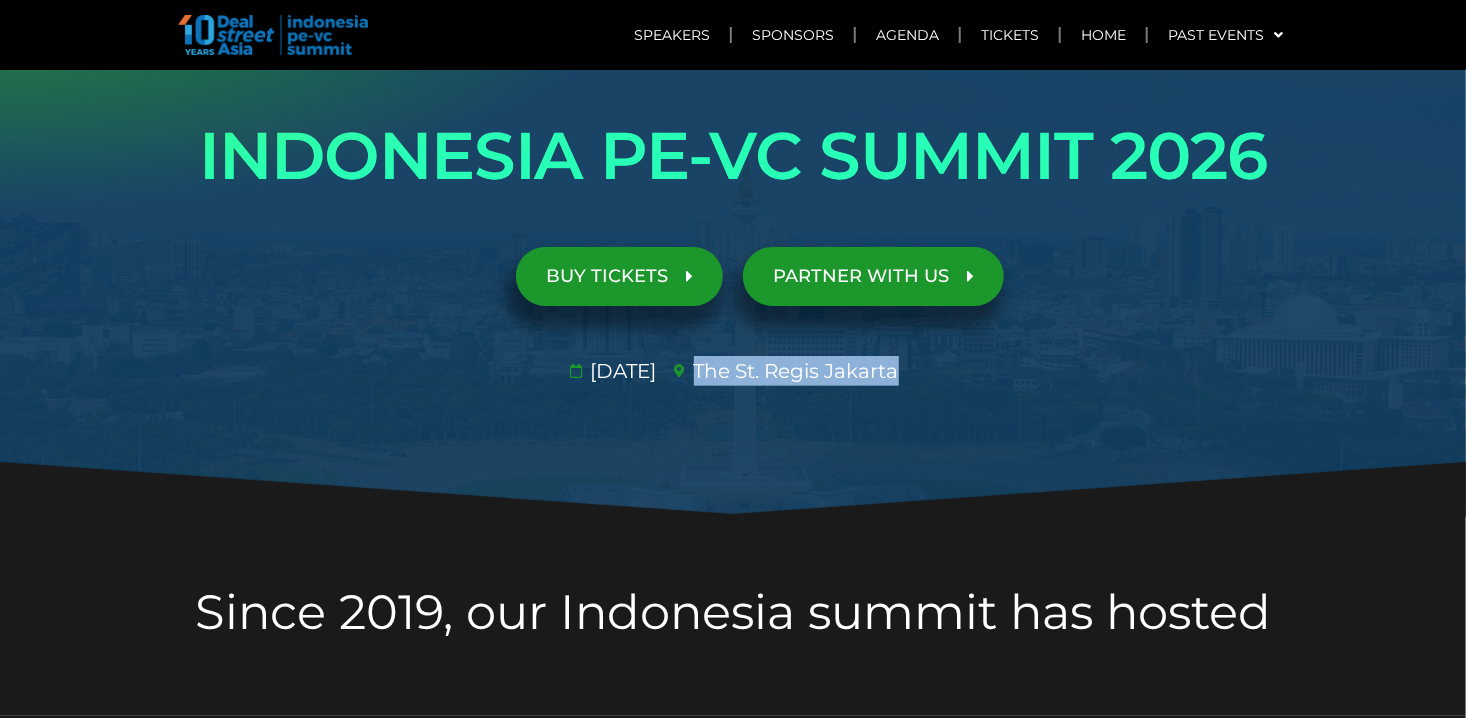 drag, startPoint x: 720, startPoint y: 369, endPoint x: 939, endPoint y: 367, distance: 219.00912 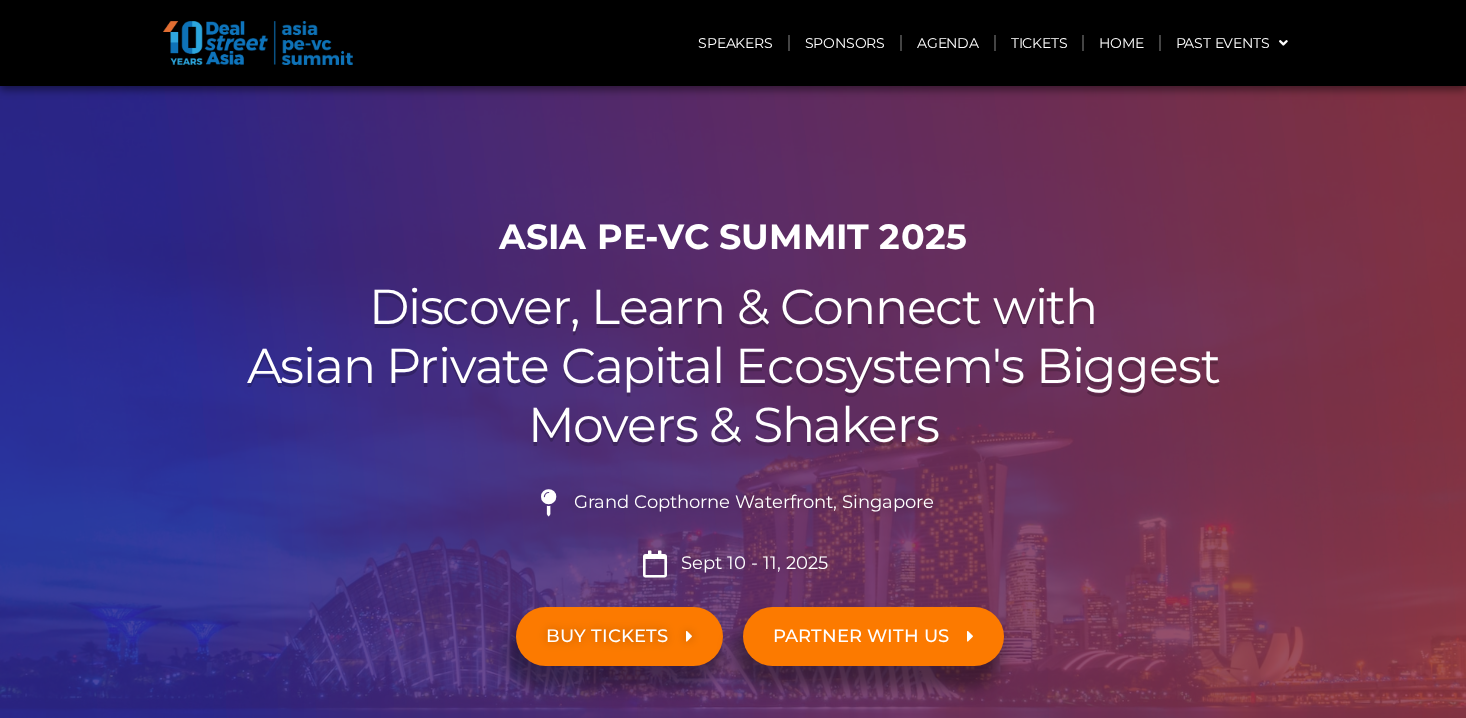 scroll, scrollTop: 0, scrollLeft: 0, axis: both 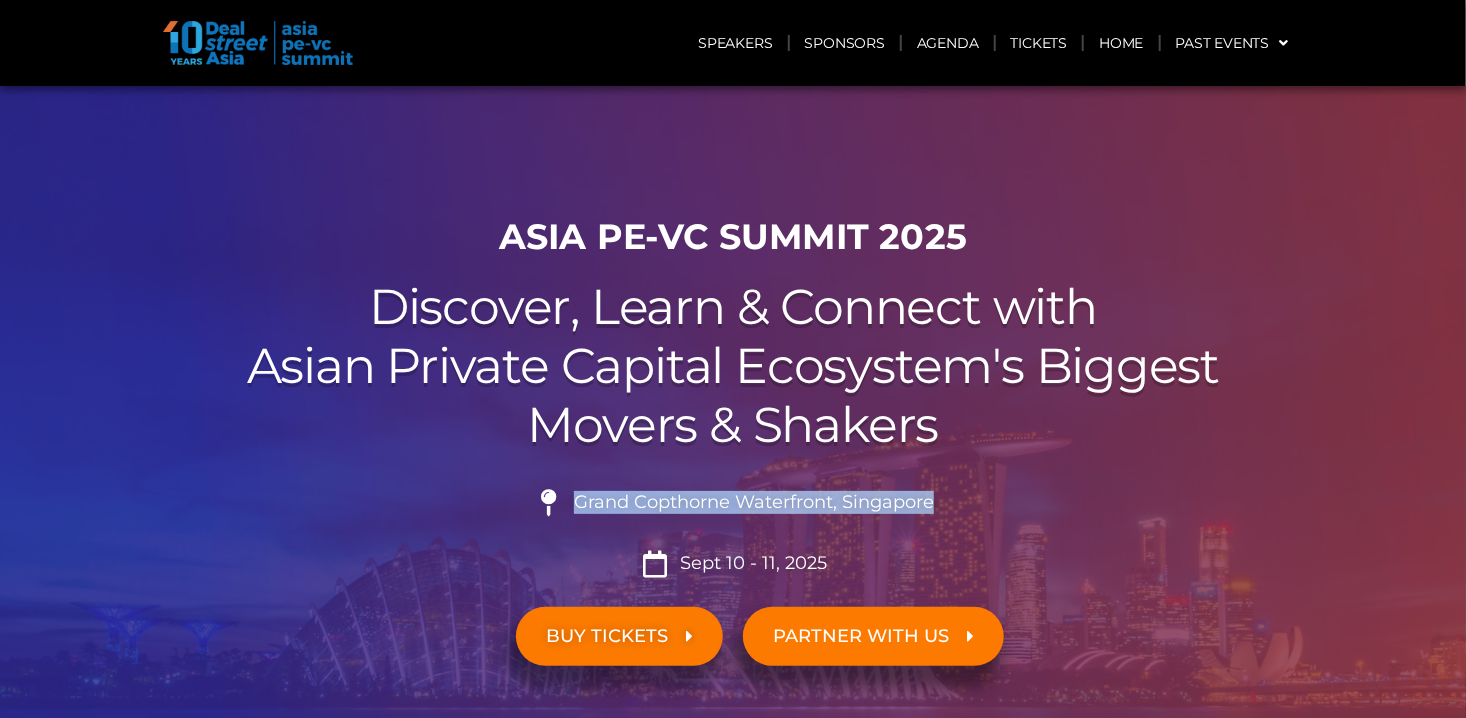drag, startPoint x: 576, startPoint y: 504, endPoint x: 945, endPoint y: 495, distance: 369.10974 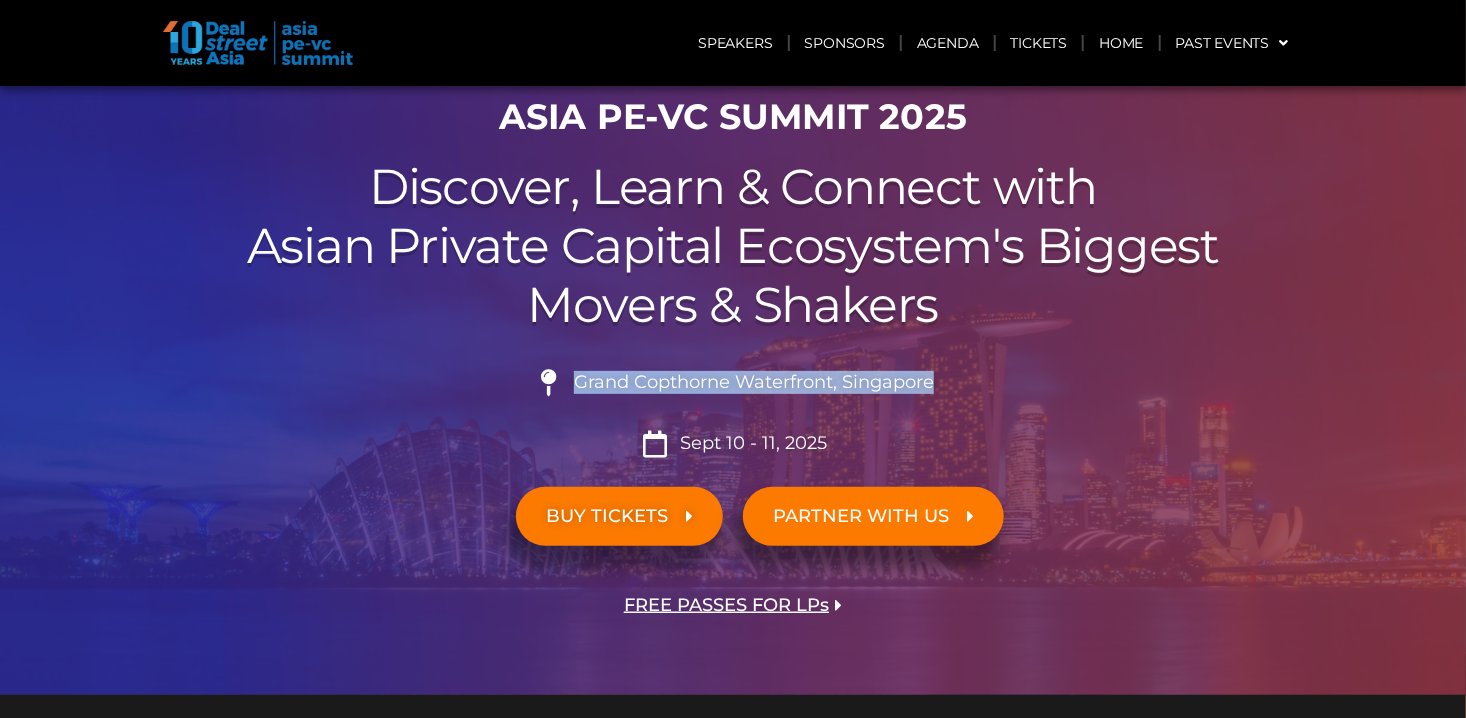scroll, scrollTop: 0, scrollLeft: 0, axis: both 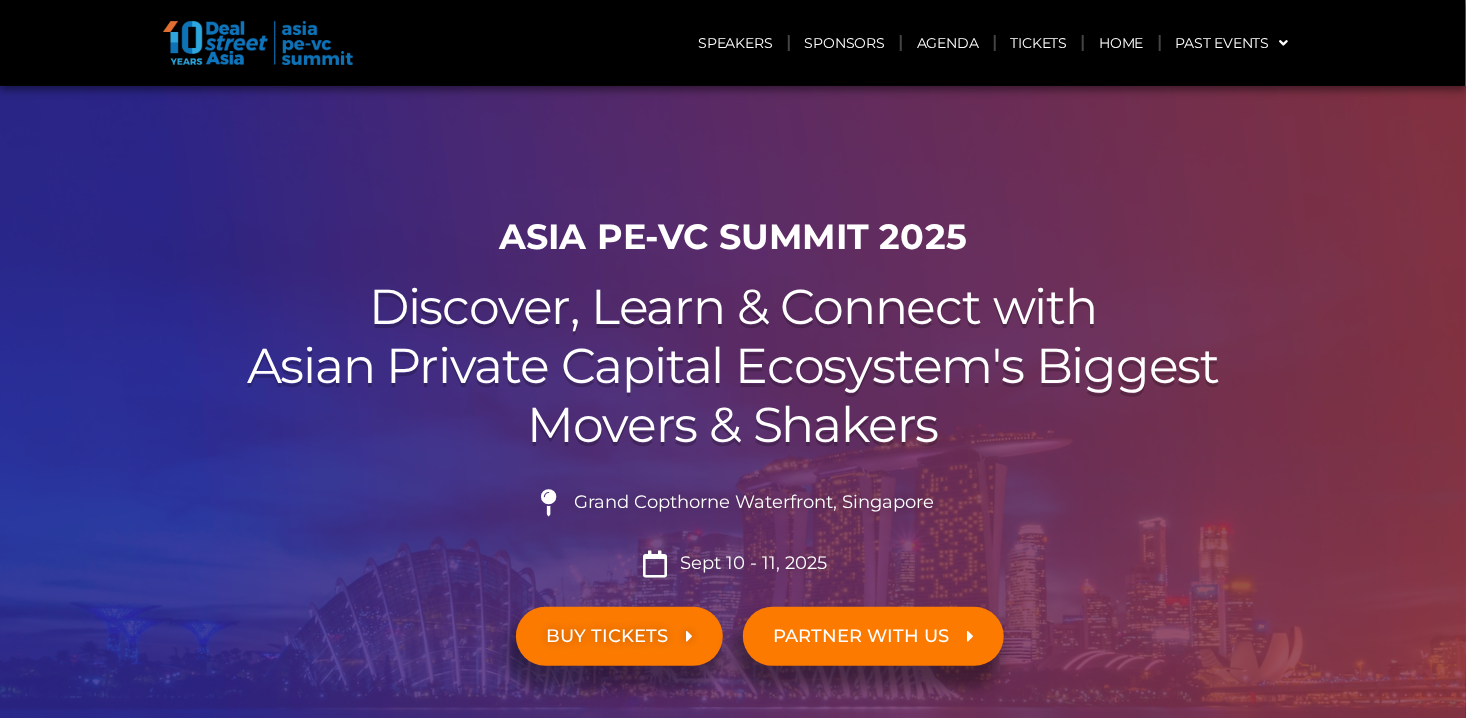 click on "Discover, Learn & Connect with  Asian Private Capital Ecosystem's Biggest Movers & Shakers" at bounding box center (733, 366) 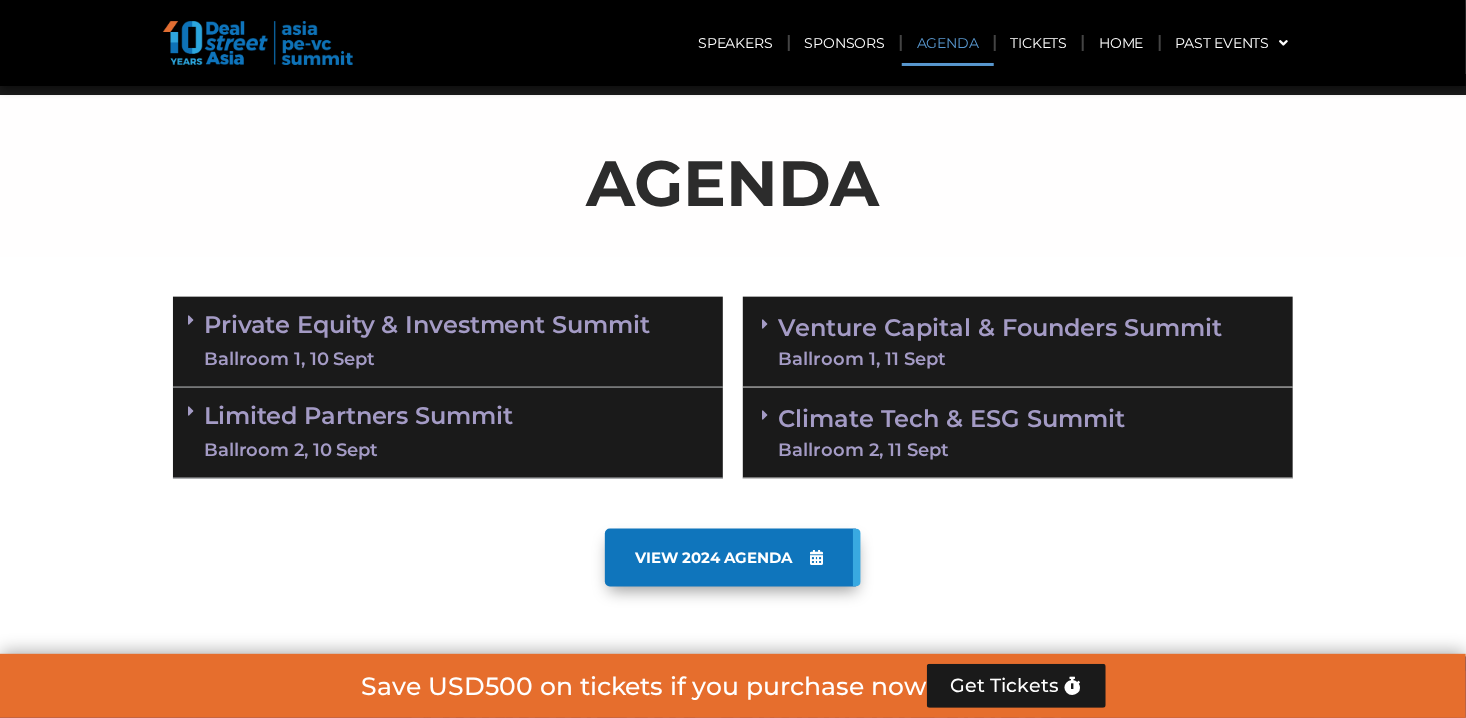 scroll, scrollTop: 1000, scrollLeft: 0, axis: vertical 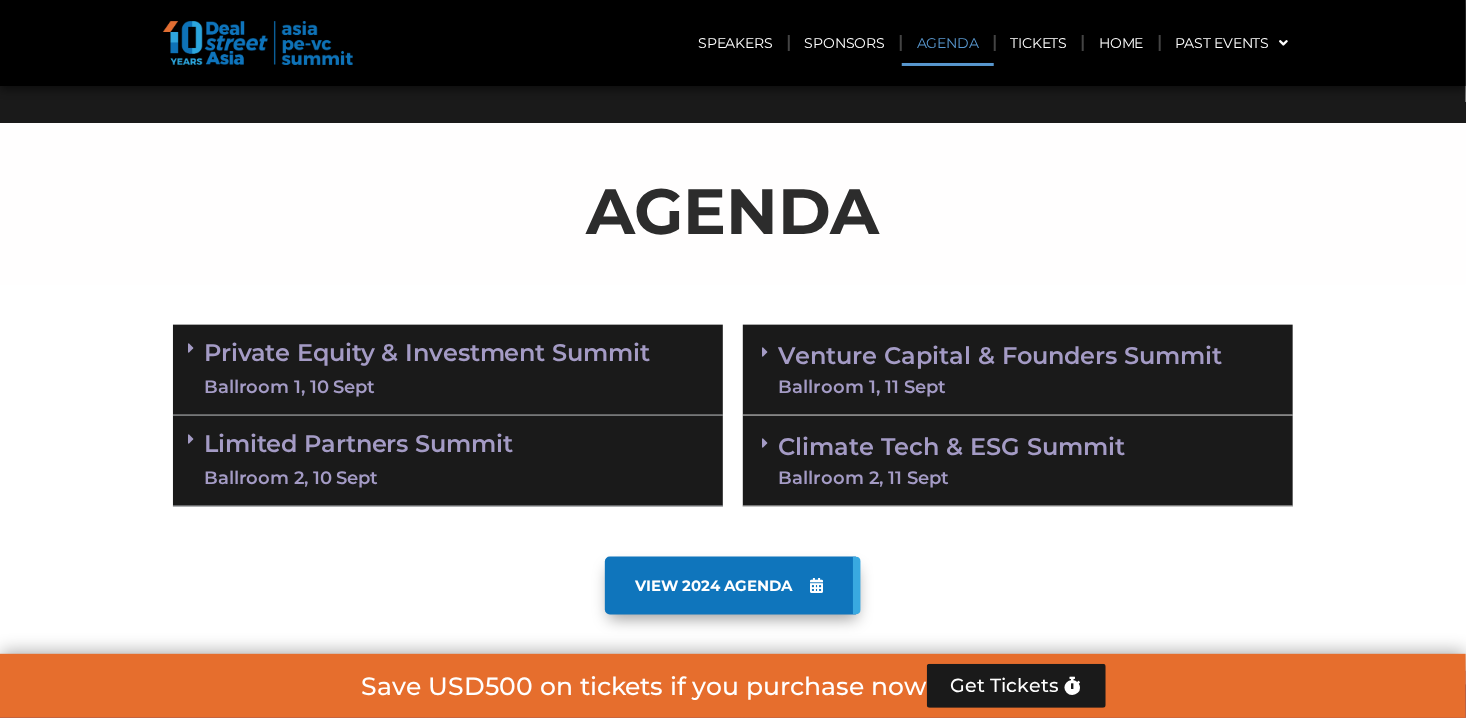 click on "Limited Partners Summit  Ballroom 2, 10 Sept" at bounding box center (448, 460) 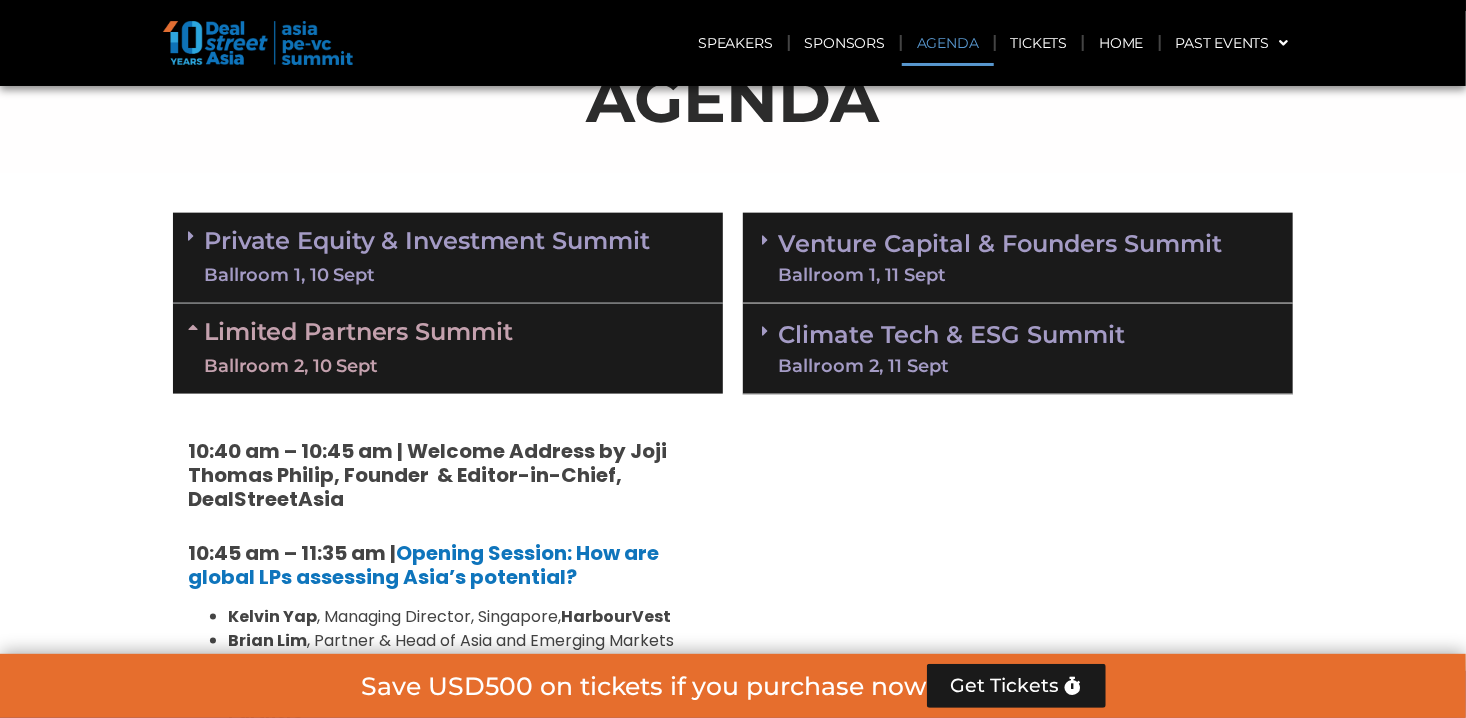 scroll, scrollTop: 1100, scrollLeft: 0, axis: vertical 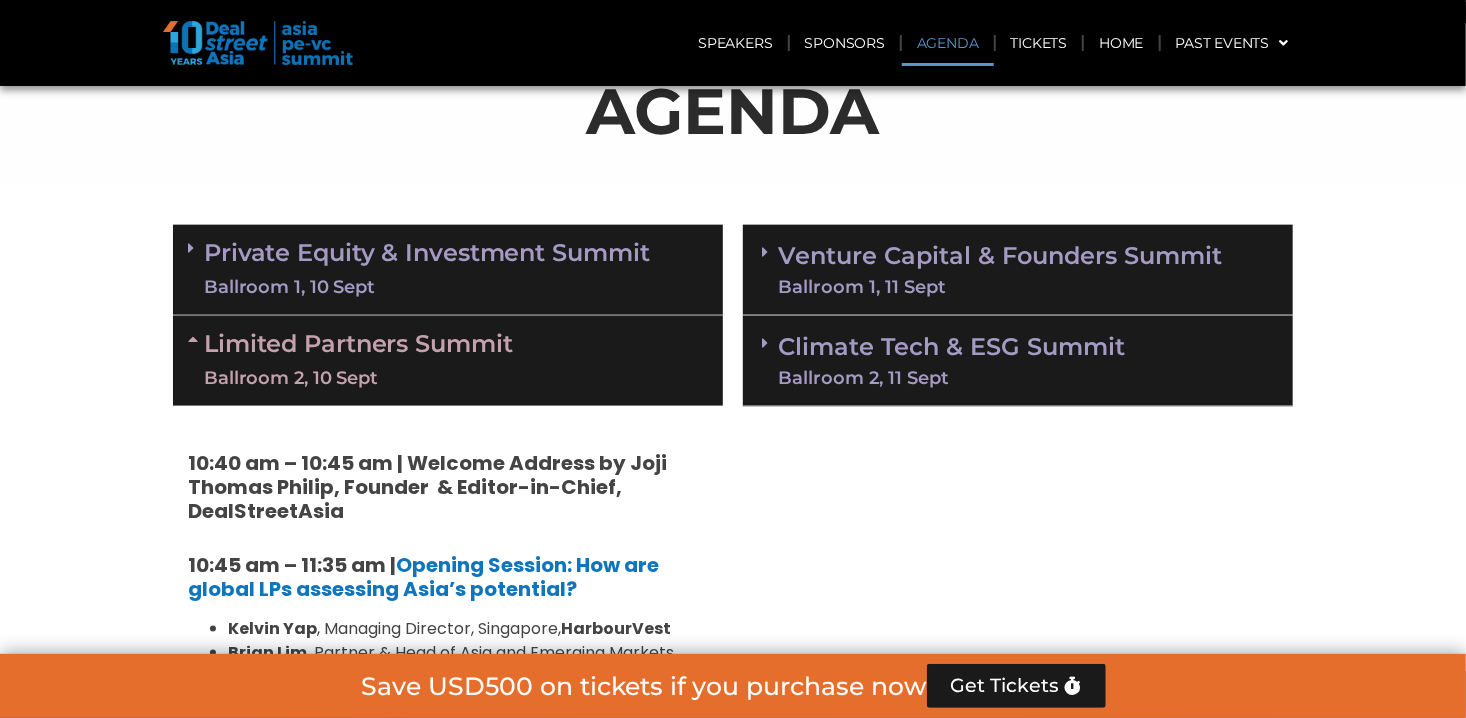 click on "Ballroom 2, 10 Sept" at bounding box center [456, 378] 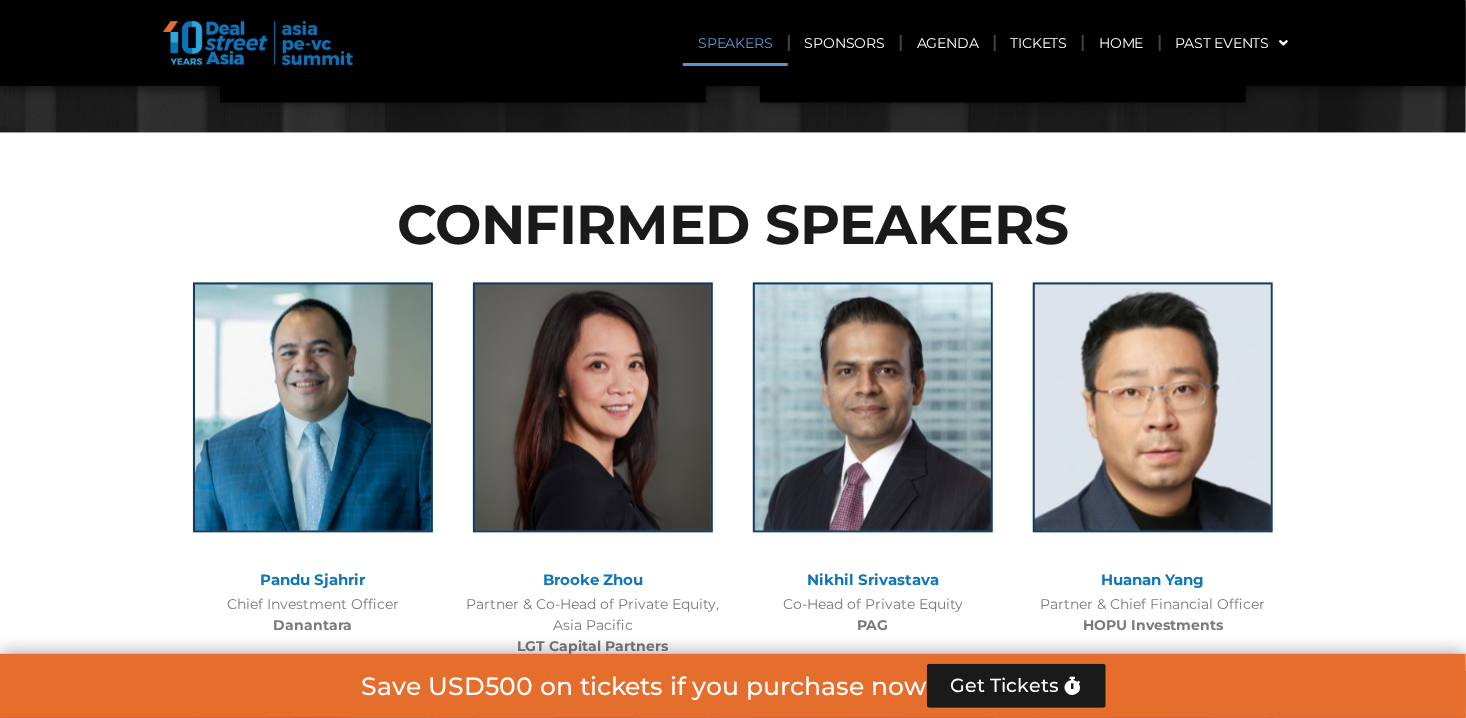 scroll, scrollTop: 2100, scrollLeft: 0, axis: vertical 